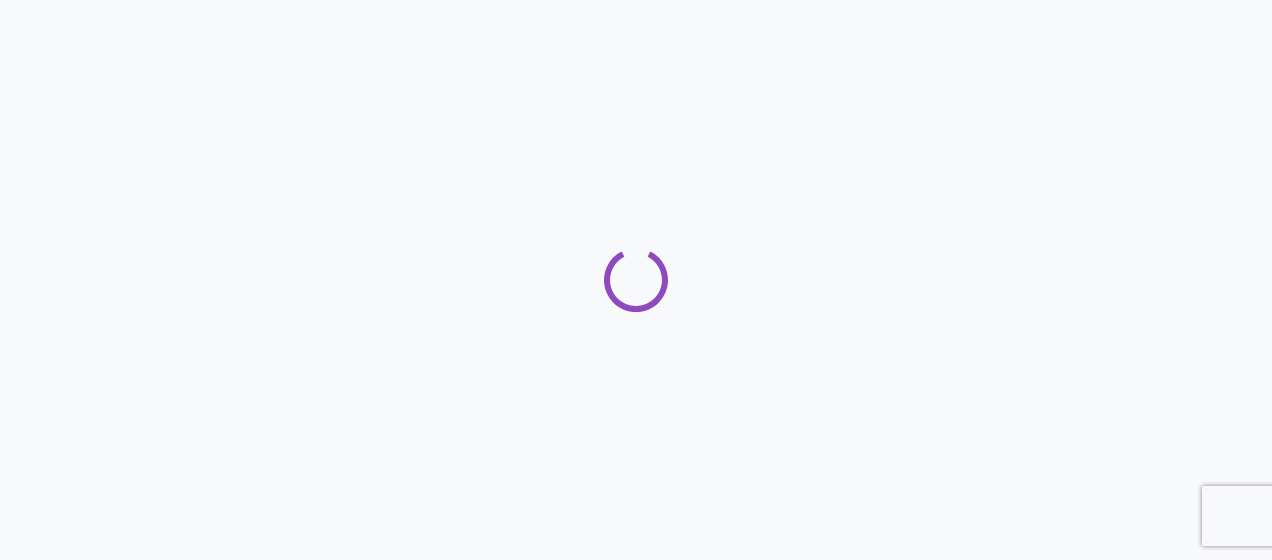 scroll, scrollTop: 0, scrollLeft: 0, axis: both 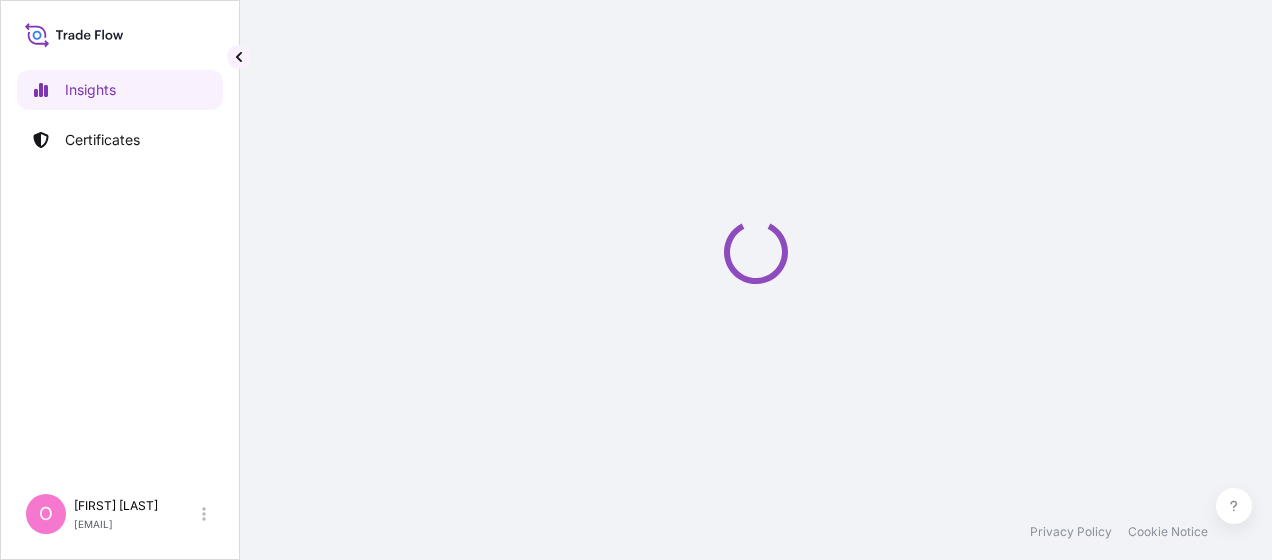select on "2025" 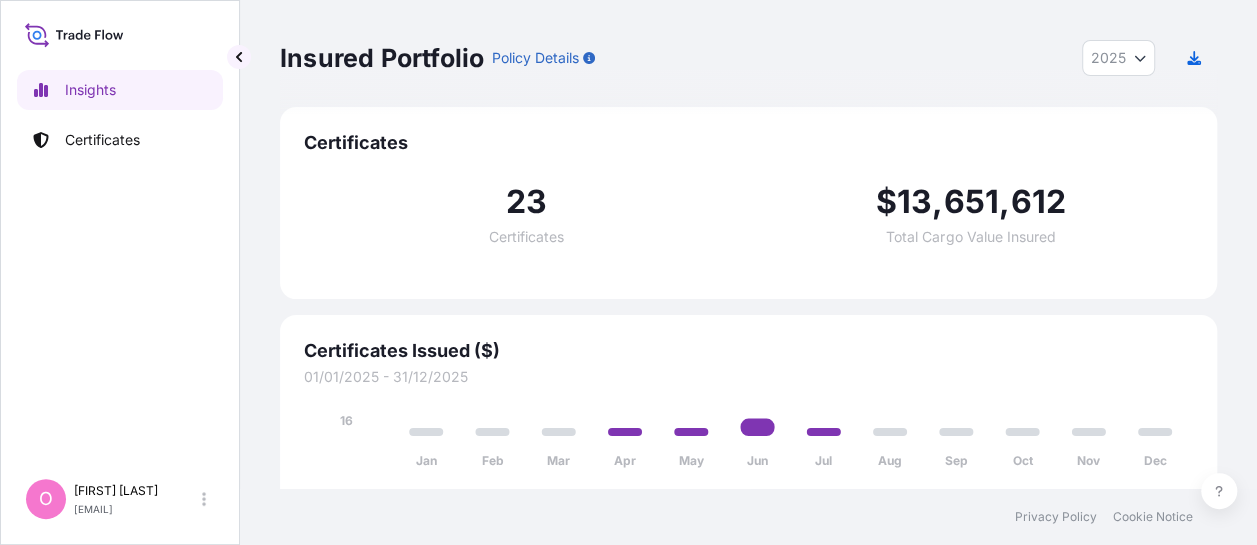 scroll, scrollTop: 12, scrollLeft: 0, axis: vertical 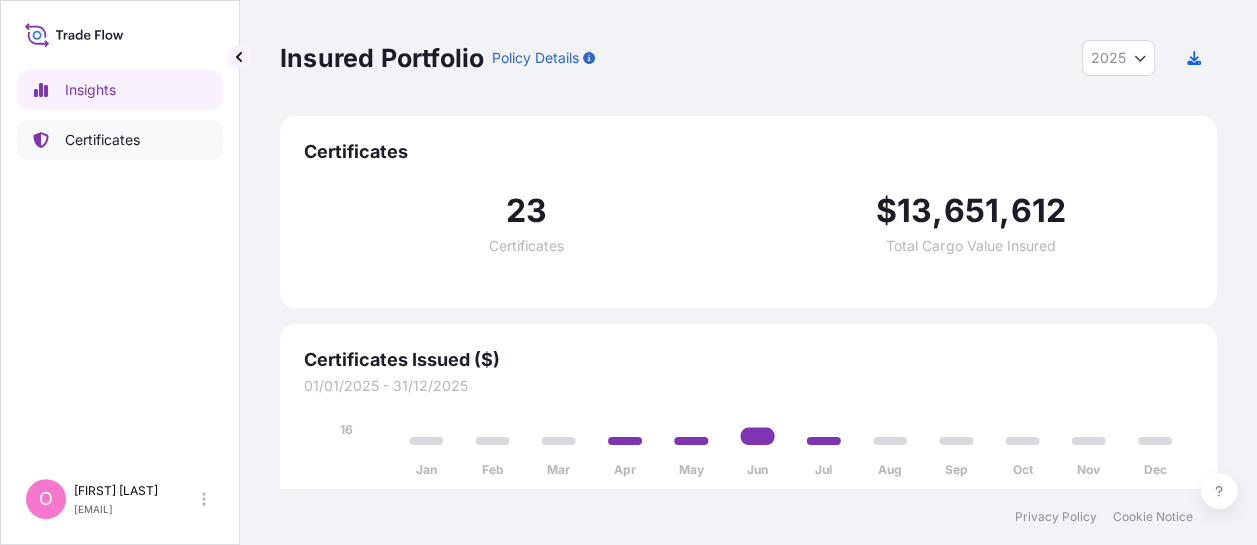 click on "Certificates" at bounding box center (102, 140) 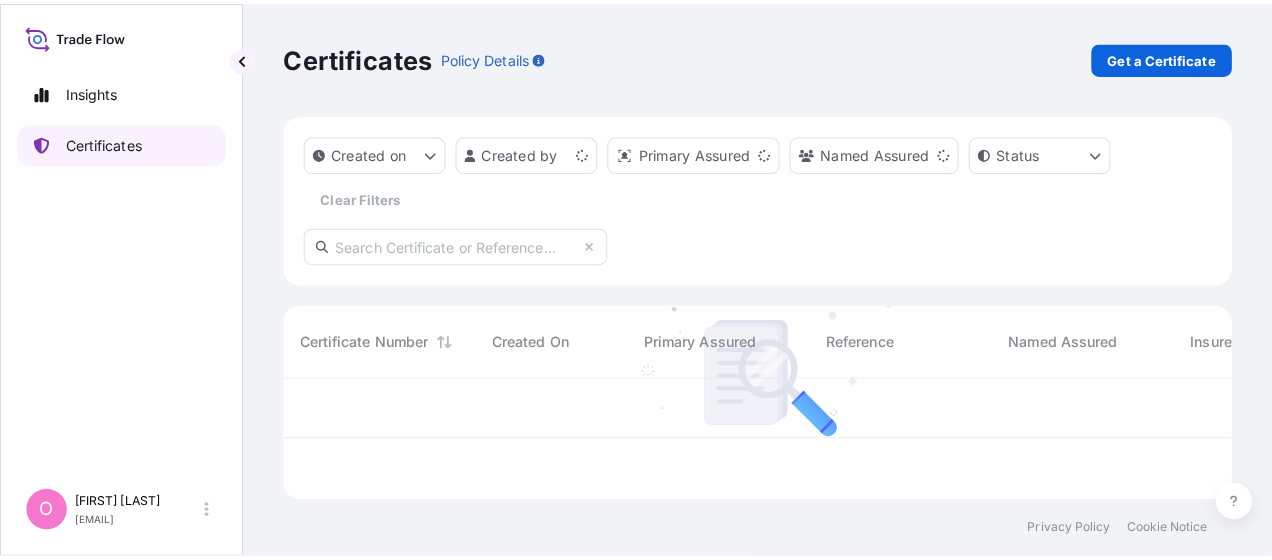 scroll, scrollTop: 0, scrollLeft: 0, axis: both 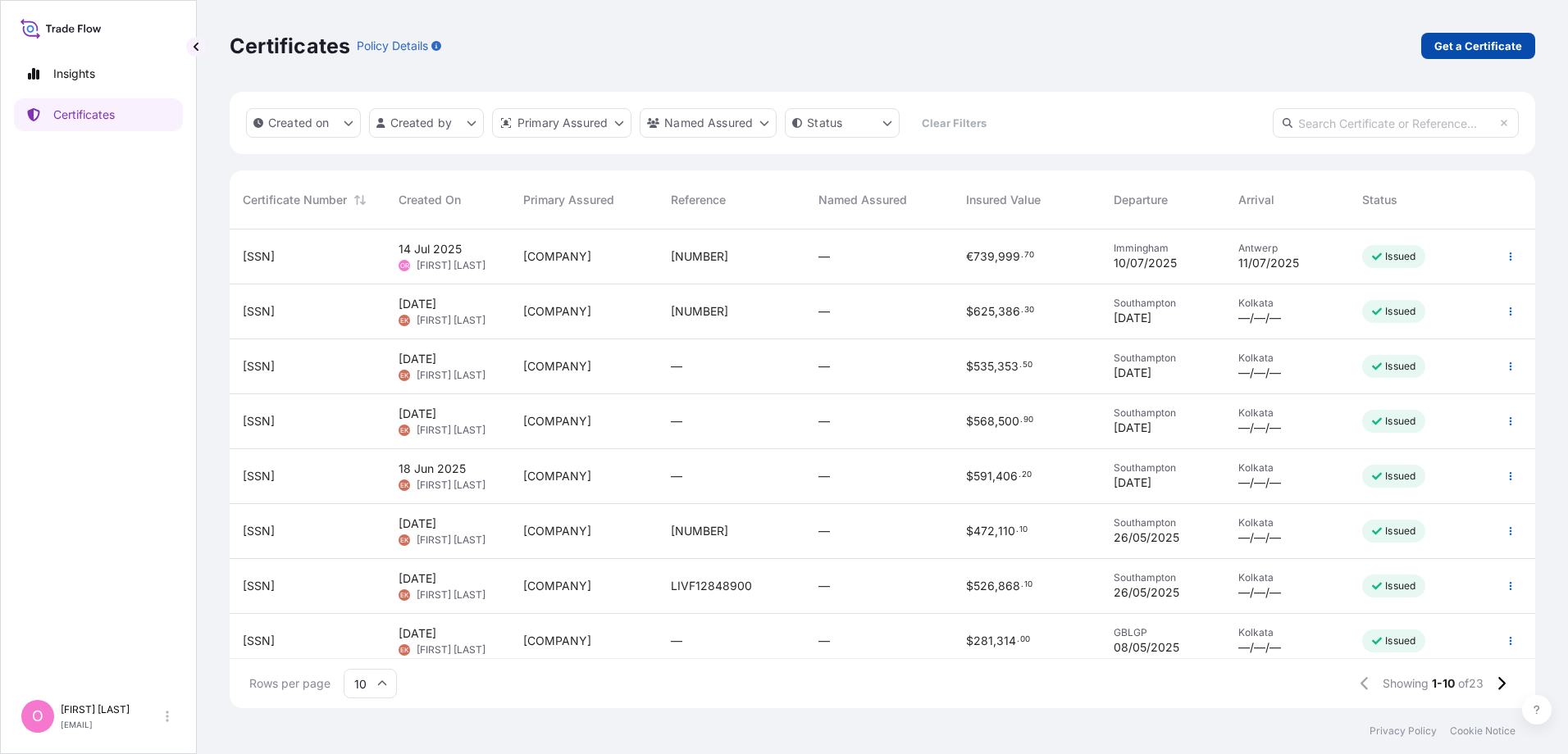 click on "Get a Certificate" at bounding box center (1478, 46) 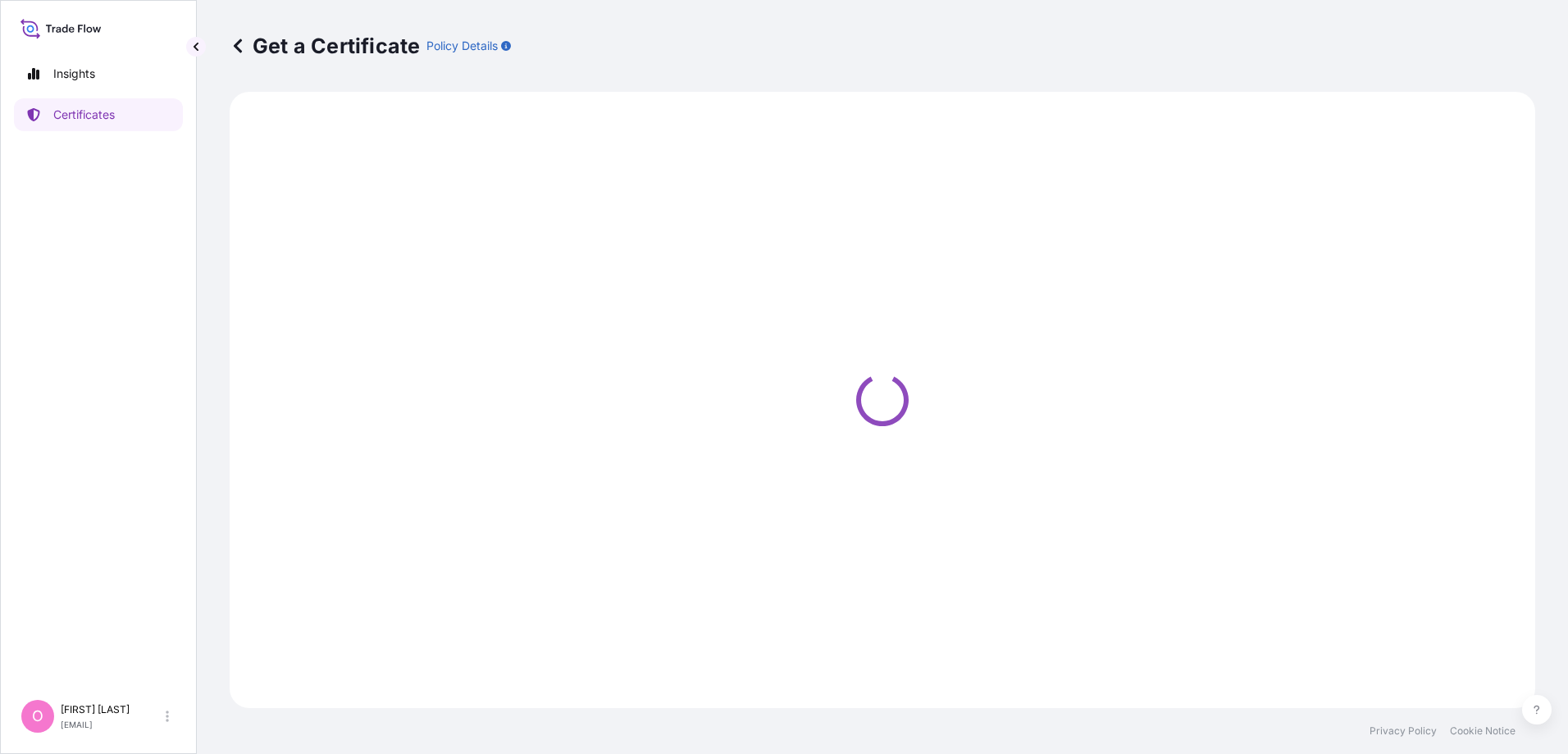 select on "Barge" 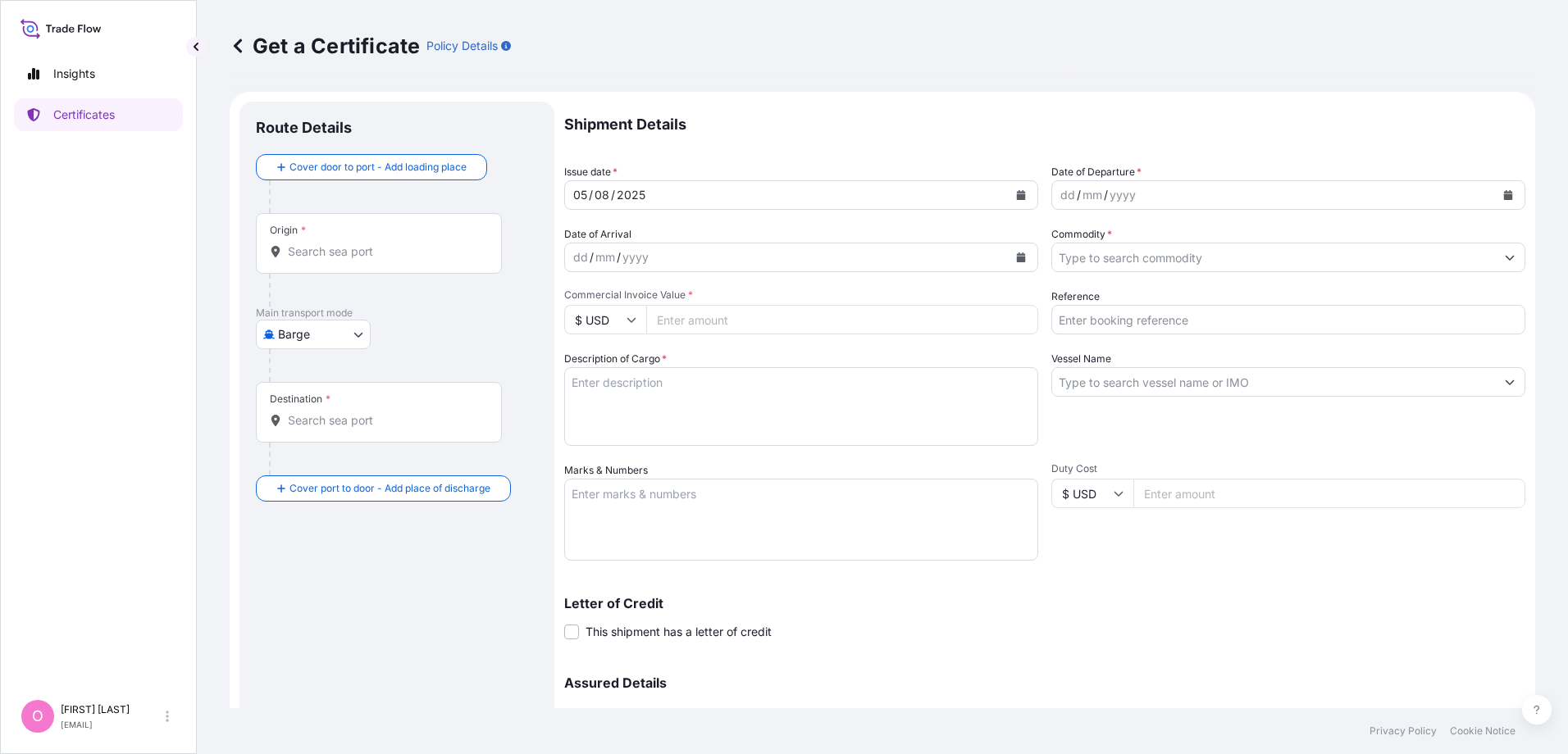 click on "Origin *" at bounding box center [385, 252] 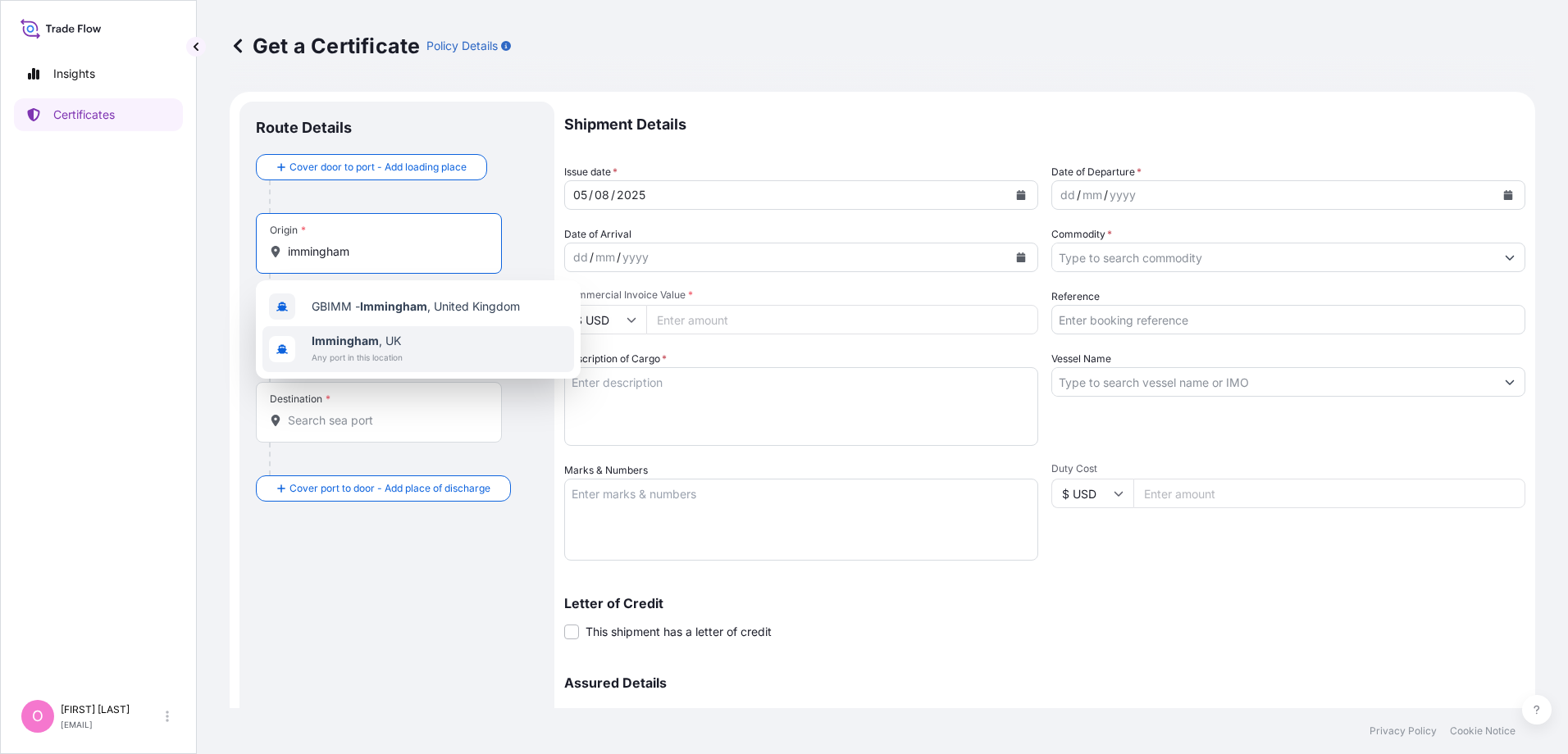 click on "Immingham" at bounding box center [345, 340] 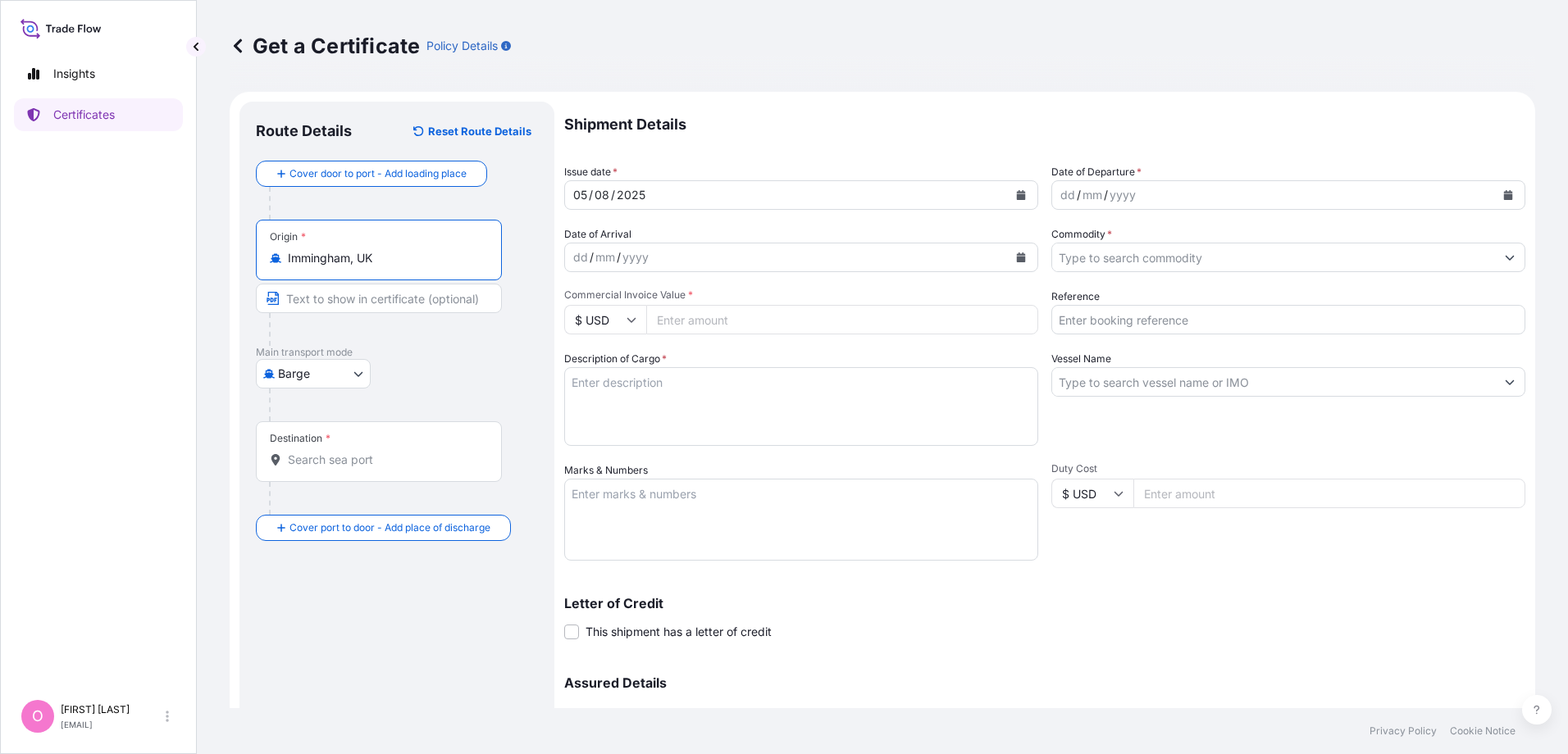 type on "Immingham, UK" 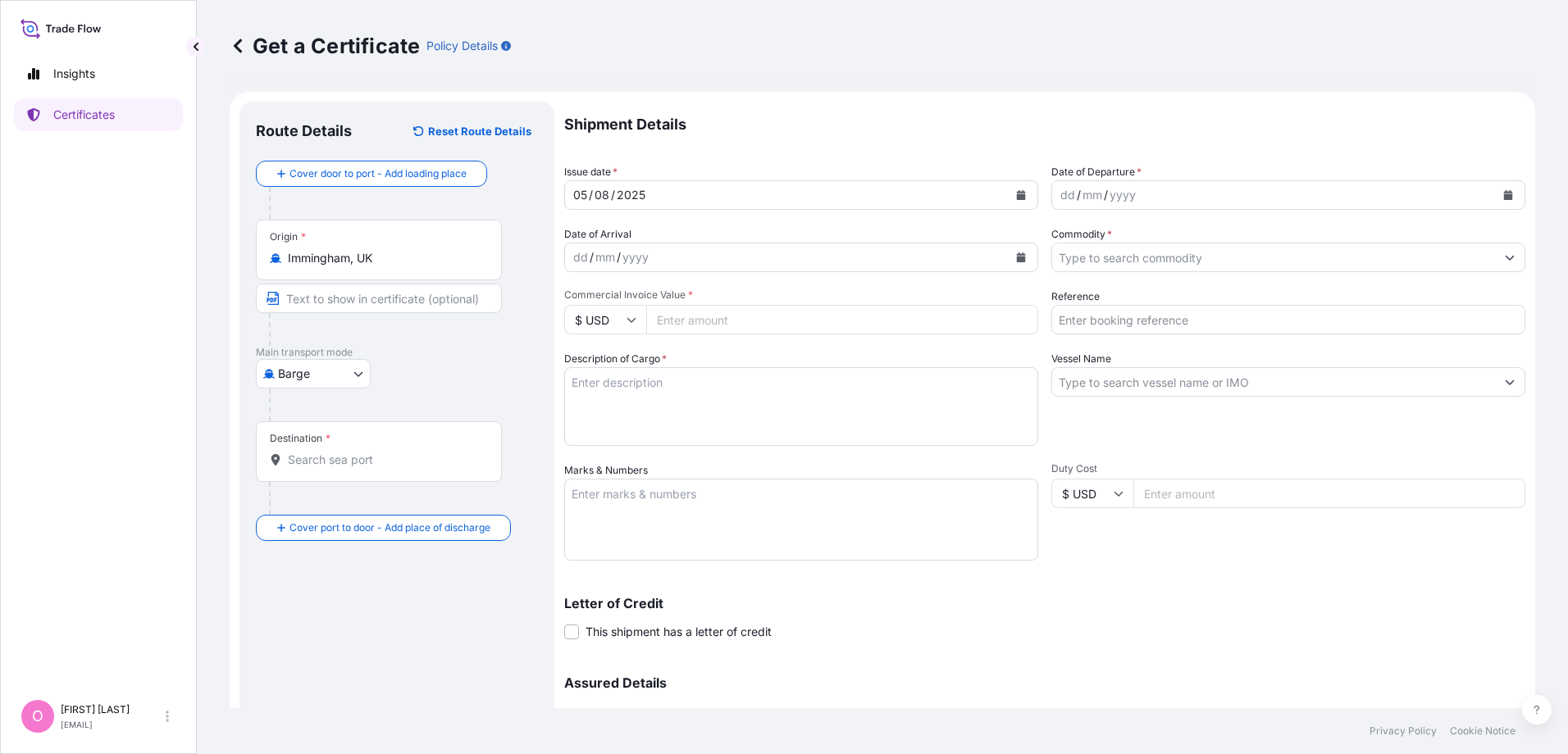 click on "Insights Certificates O [FIRST]   [LAST] [EMAIL] Get a Certificate Policy Details Route Details Reset Route Details   Cover door to port - Add loading place Place of loading Road / Inland Road / Inland Origin * Immingham, UK Main transport mode Barge Air Barge Road Ocean Vessel Rail Destination * Cover port to door - Add place of discharge Road / Inland Road / Inland Place of Discharge Shipment Details Issue date * [DATE] Date of Departure * dd / mm / yyyy Date of Arrival dd / mm / yyyy Commodity * Packing Category Commercial Invoice Value    * $ USD Reference Description of Cargo * Vessel Name Marks & Numbers Duty Cost   $ USD Letter of Credit This shipment has a letter of credit Letter of credit * Letter of credit may not exceed 12000 characters Assured Details Primary Assured * Select a primary assured [COMPANY] [COMPANY] [COMPANY] Named Assured Named Assured Address Create Certificate Privacy Policy Cookie Notice 0" at bounding box center [784, 377] 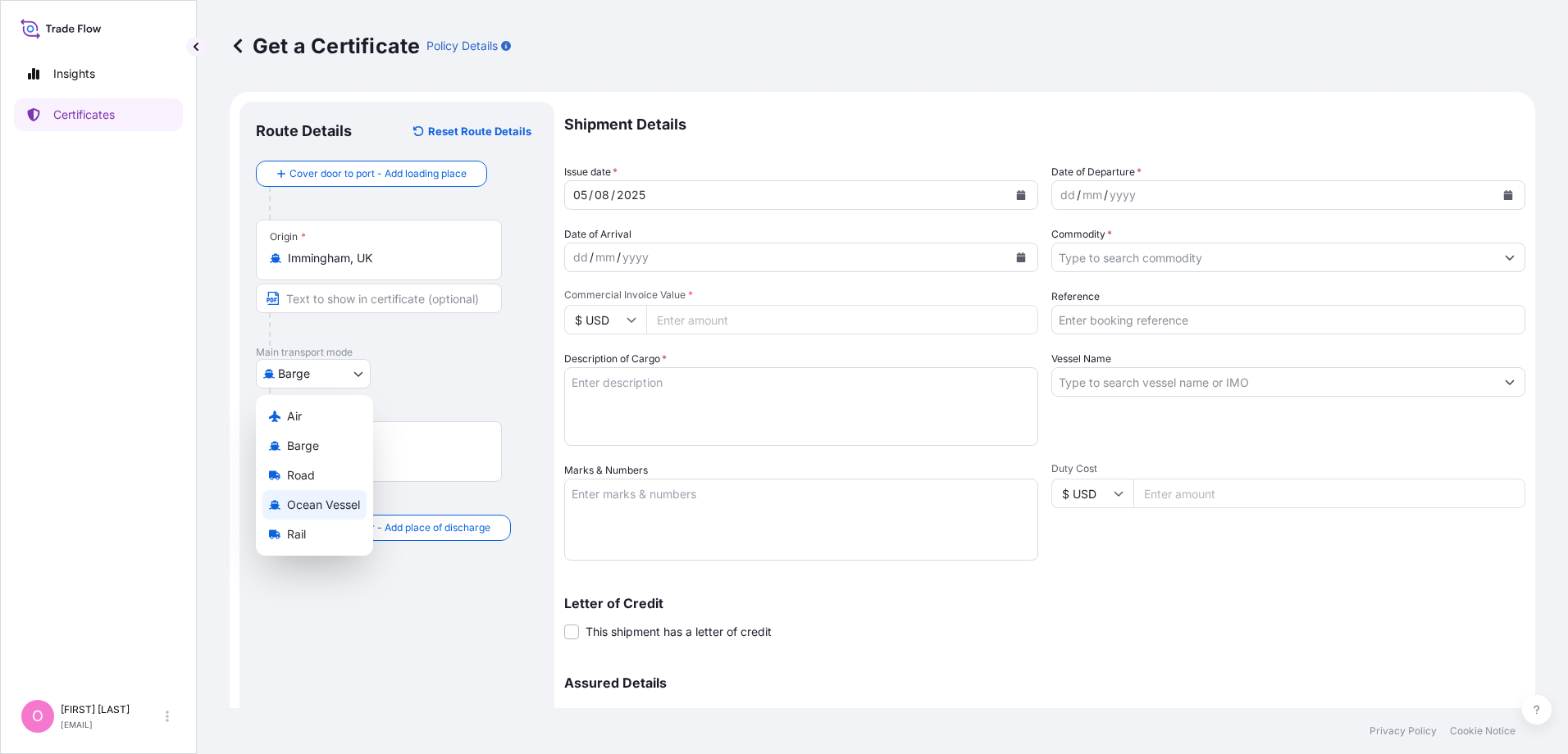 click on "Ocean Vessel" at bounding box center (323, 505) 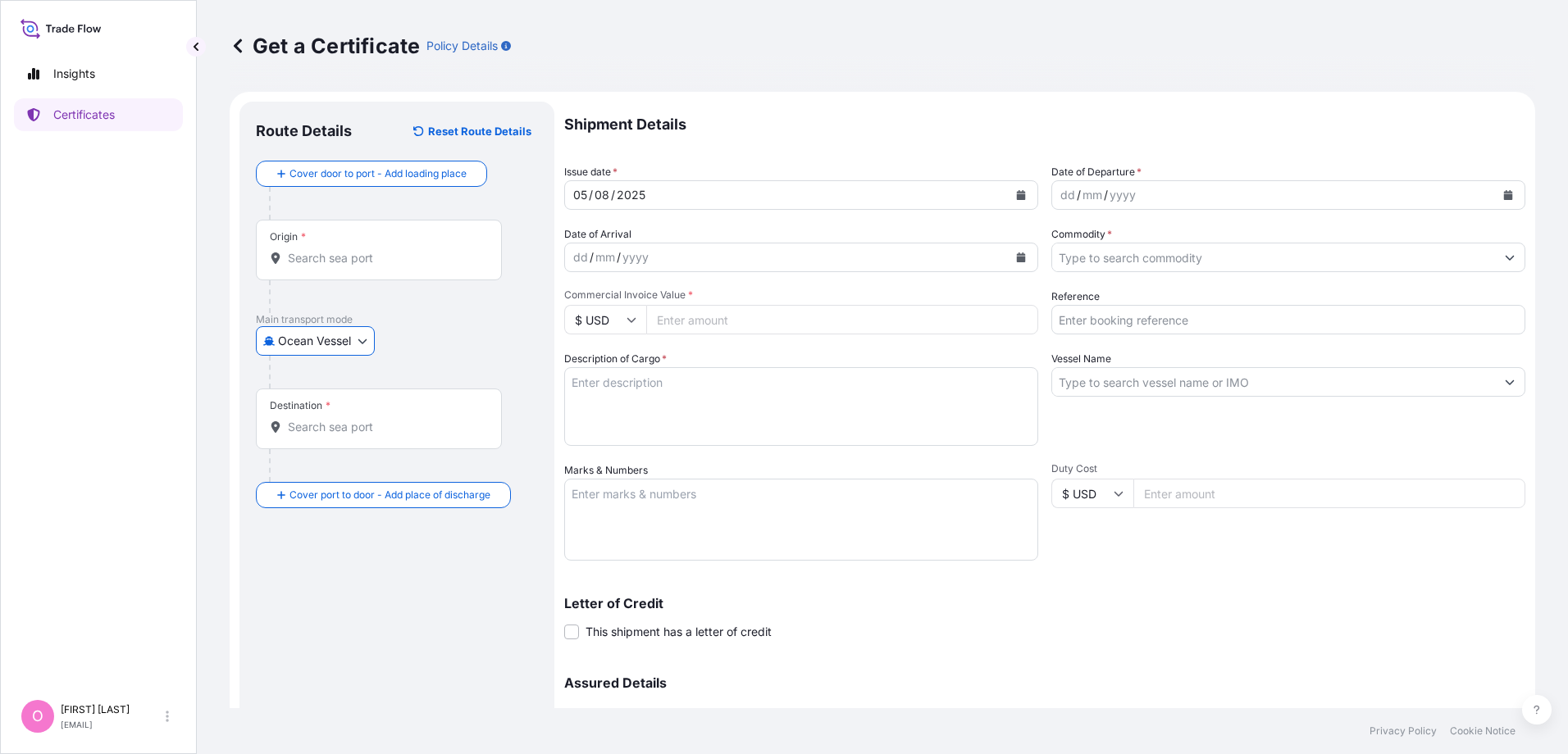 click on "Destination *" at bounding box center [385, 427] 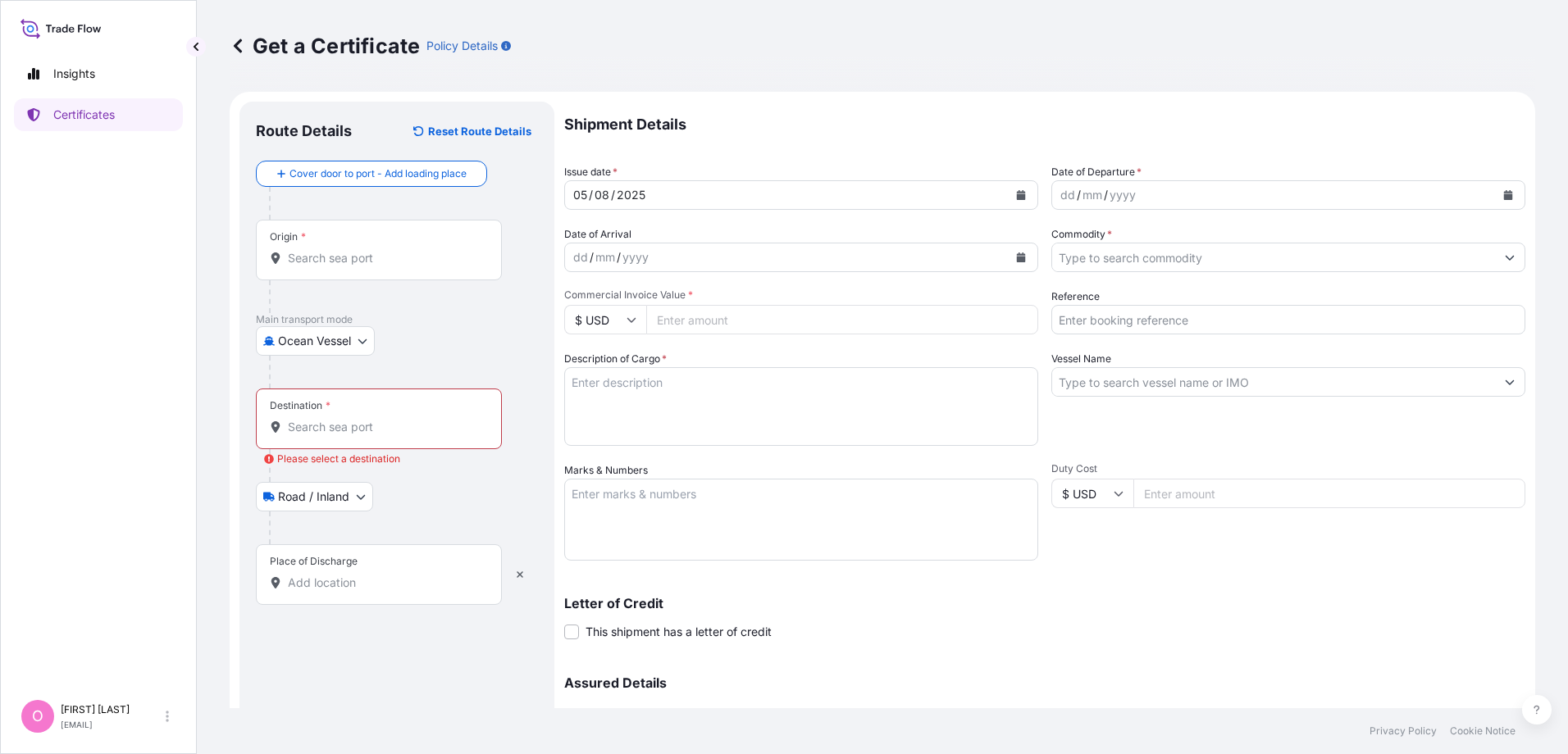 click on "Destination * Please select a destination" at bounding box center [385, 427] 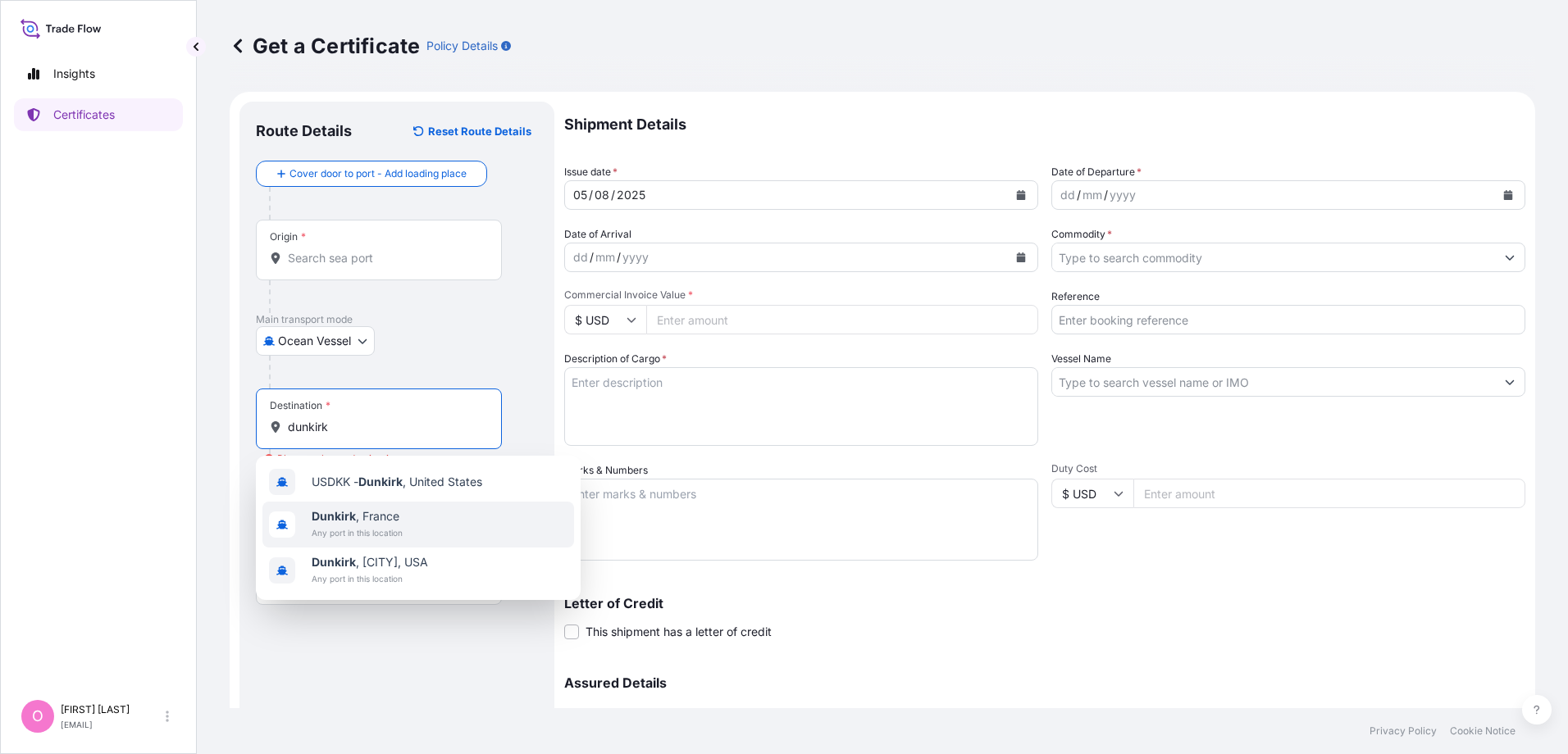 click on "Any port in this location" at bounding box center (357, 533) 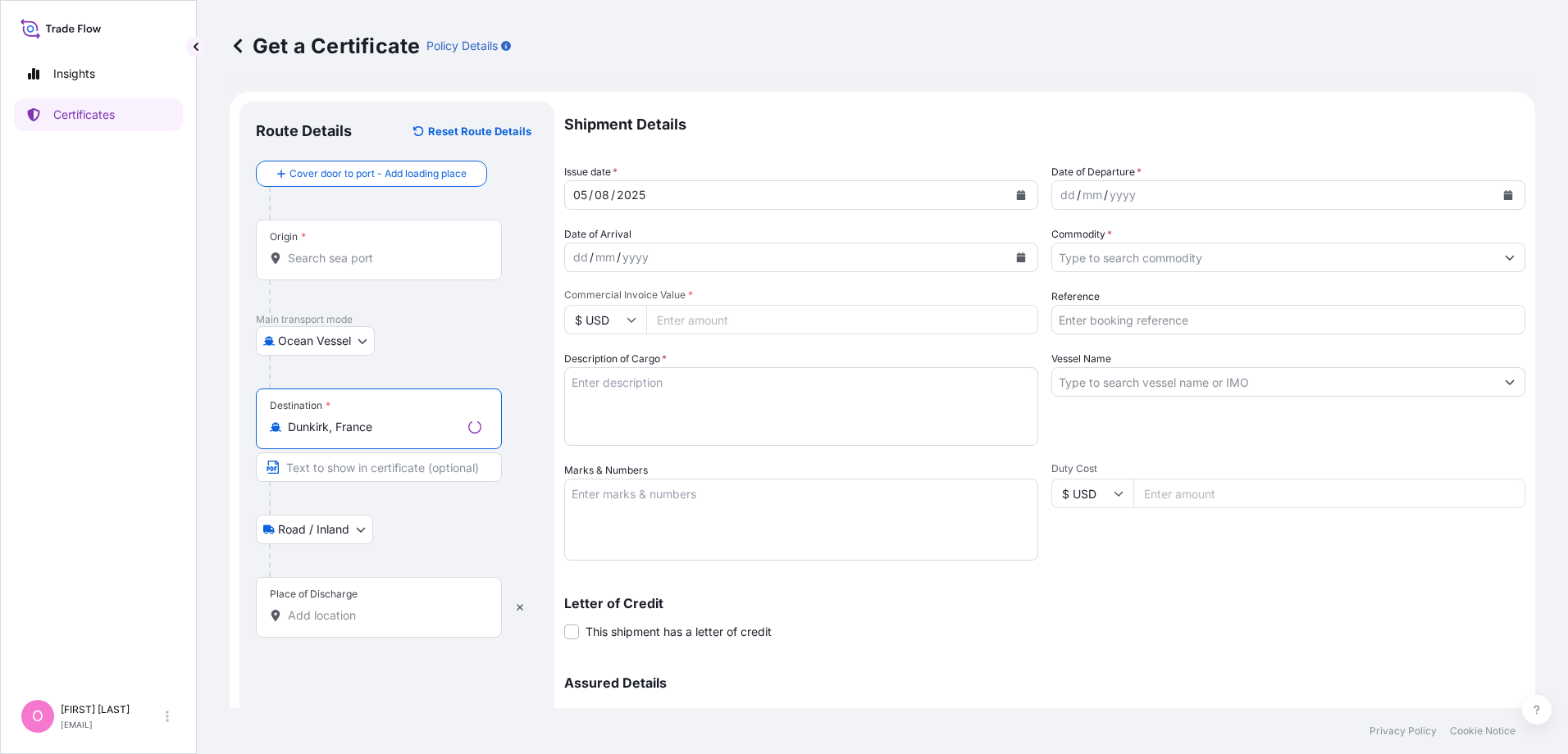 type on "Dunkirk, France" 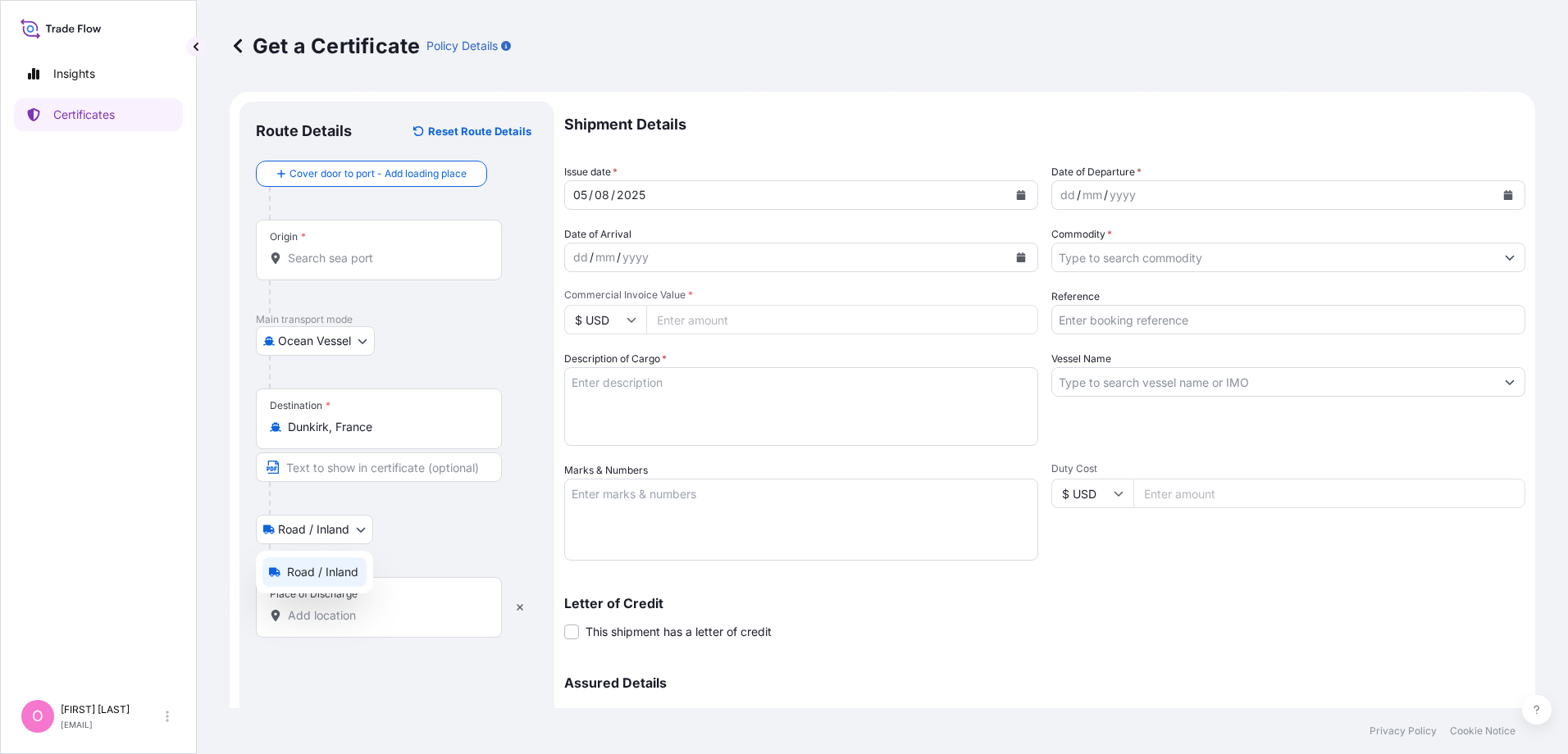 click on "0 options available. 3 options available.
Insights Certificates O [FIRST]   [LAST] [EMAIL] Get a Certificate Policy Details Route Details Reset Route Details   Cover door to port - Add loading place Place of loading Road / Inland Road / Inland Origin * Main transport mode Ocean Vessel Air Barge Road Ocean Vessel Rail Destination * Dunkirk, France Road / Inland Road / Inland Place of Discharge Shipment Details Issue date * [DATE] Date of Departure * dd / mm / yyyy Date of Arrival dd / mm / yyyy Commodity * Packing Category Commercial Invoice Value    * $ USD Reference Description of Cargo * Vessel Name Marks & Numbers Duty Cost   $ USD Letter of Credit This shipment has a letter of credit Letter of credit * Letter of credit may not exceed 12000 characters Assured Details Primary Assured * Select a primary assured [COMPANY] [COMPANY] [COMPANY] Named Assured Named Assured Address Create Certificate Privacy Policy
0" at bounding box center [784, 377] 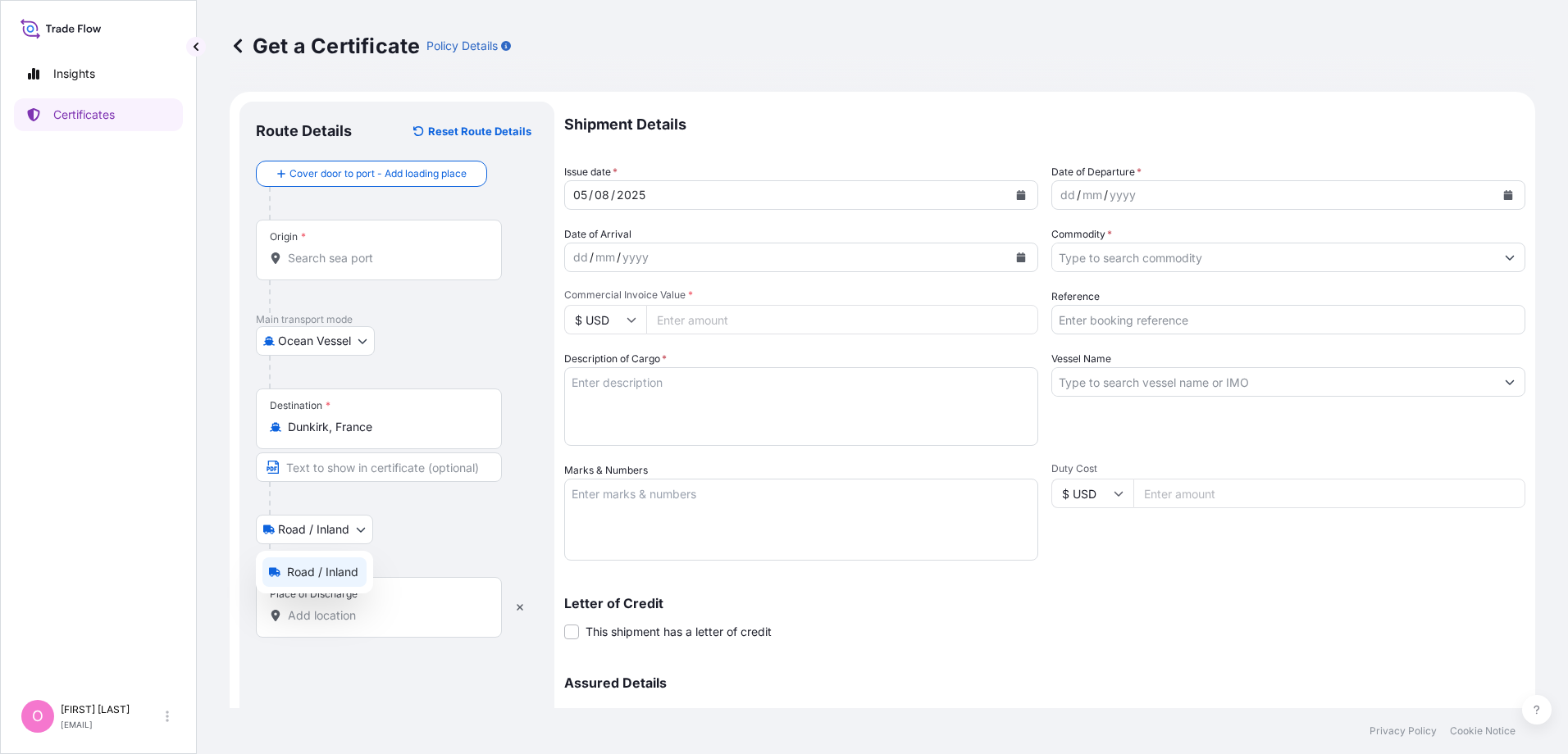 click on "Road / Inland" at bounding box center [322, 572] 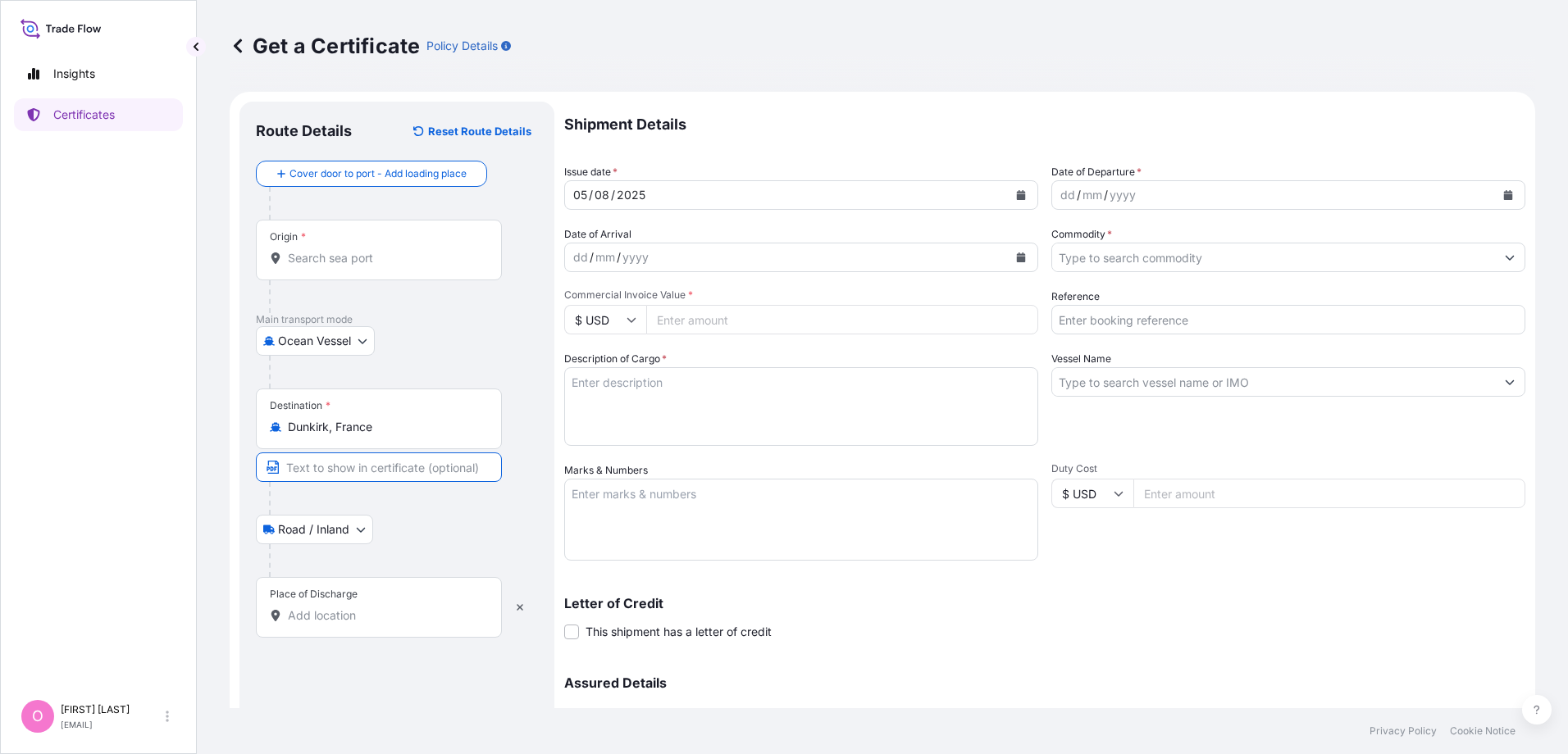 click at bounding box center [379, 467] 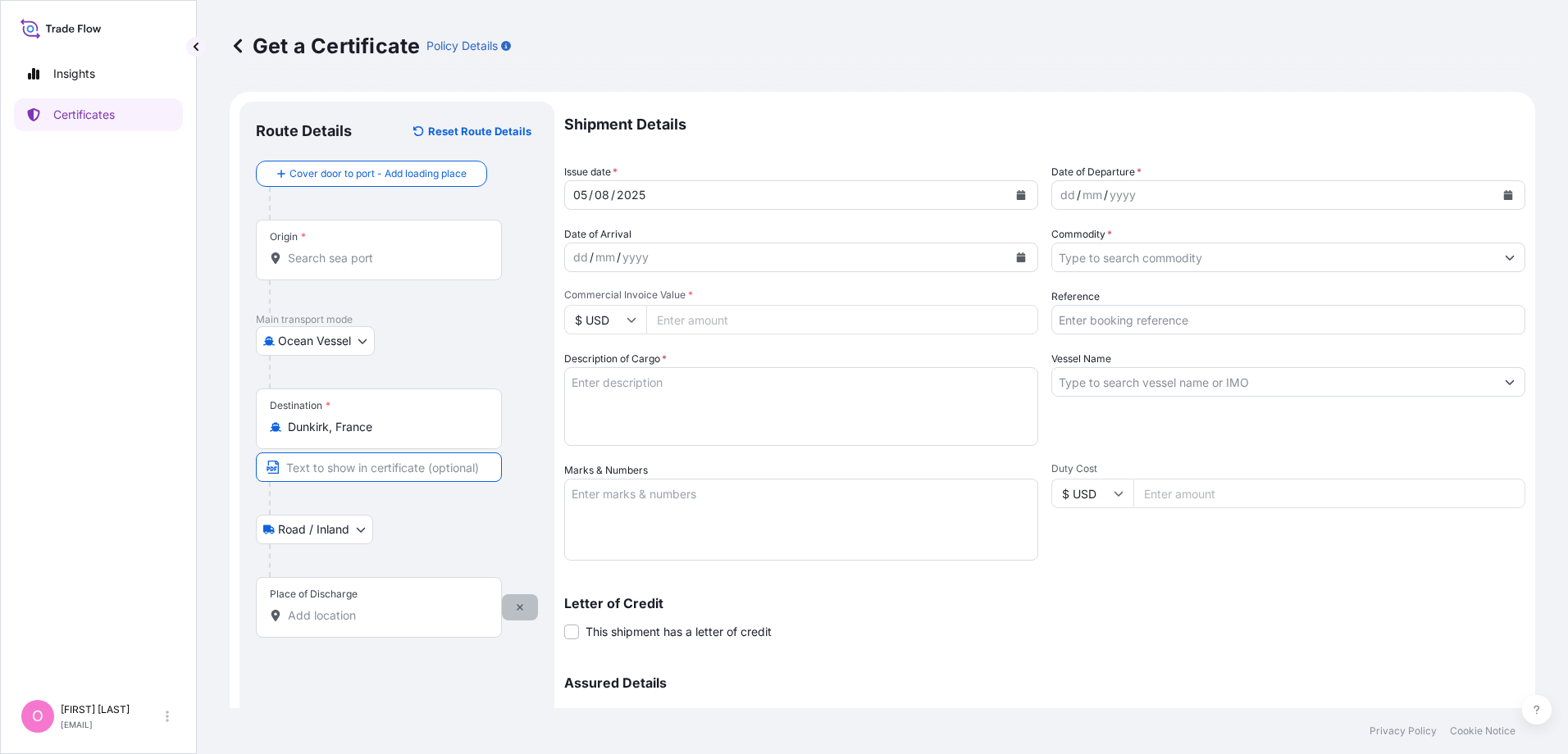 click 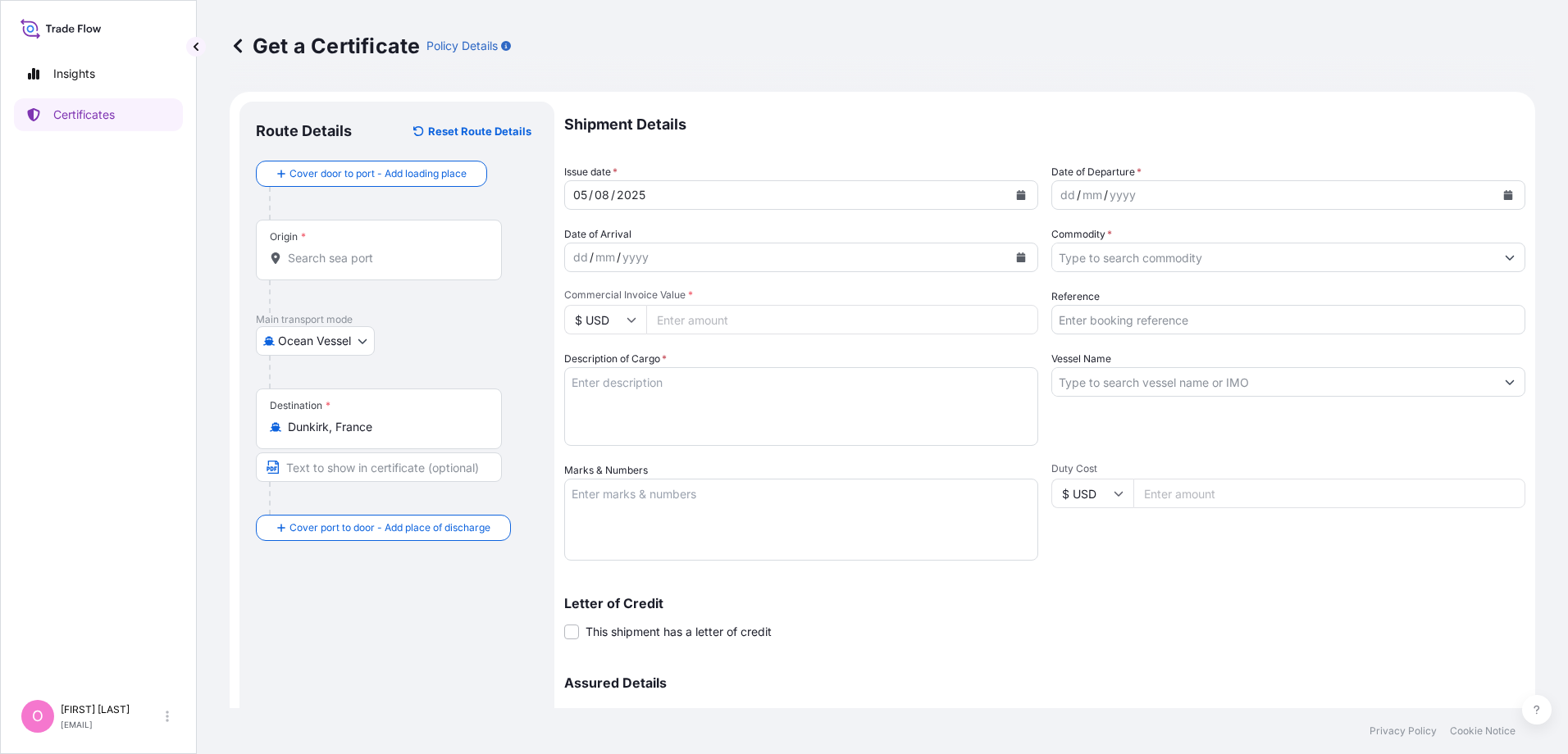 click on "Dunkirk, France" at bounding box center [385, 427] 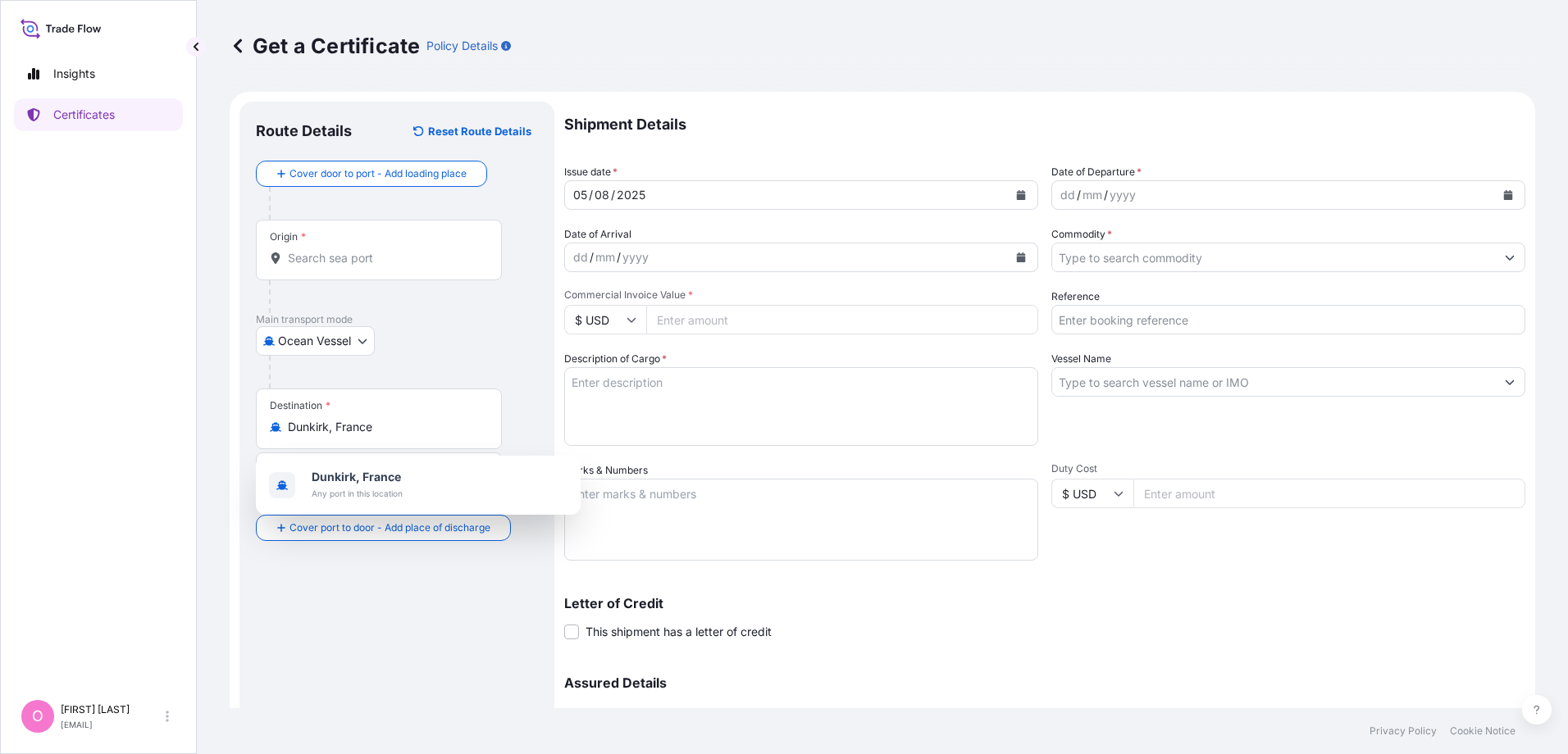 click at bounding box center (403, 372) 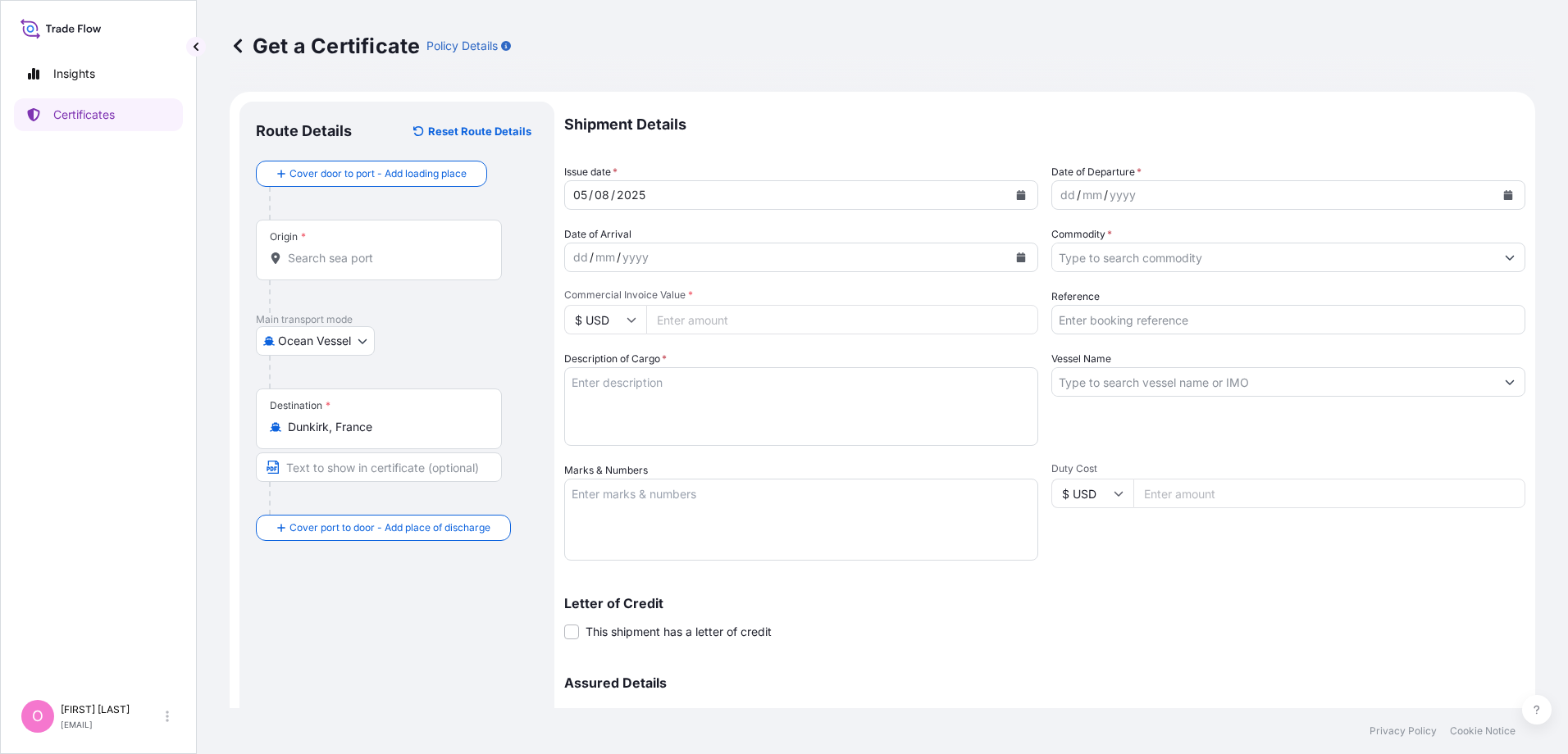 click at bounding box center [379, 467] 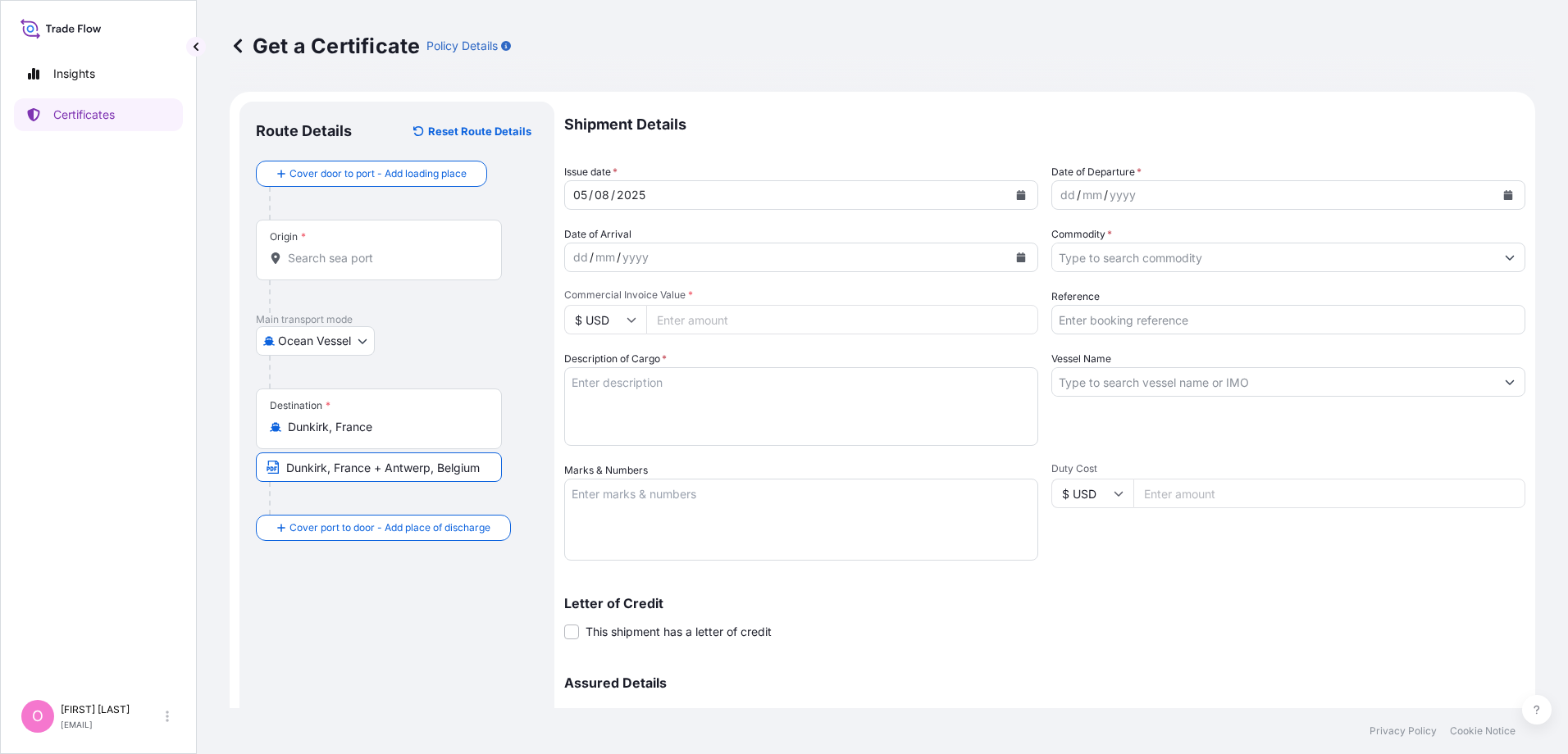 type on "Dunkirk, France + Antwerp, Belgium" 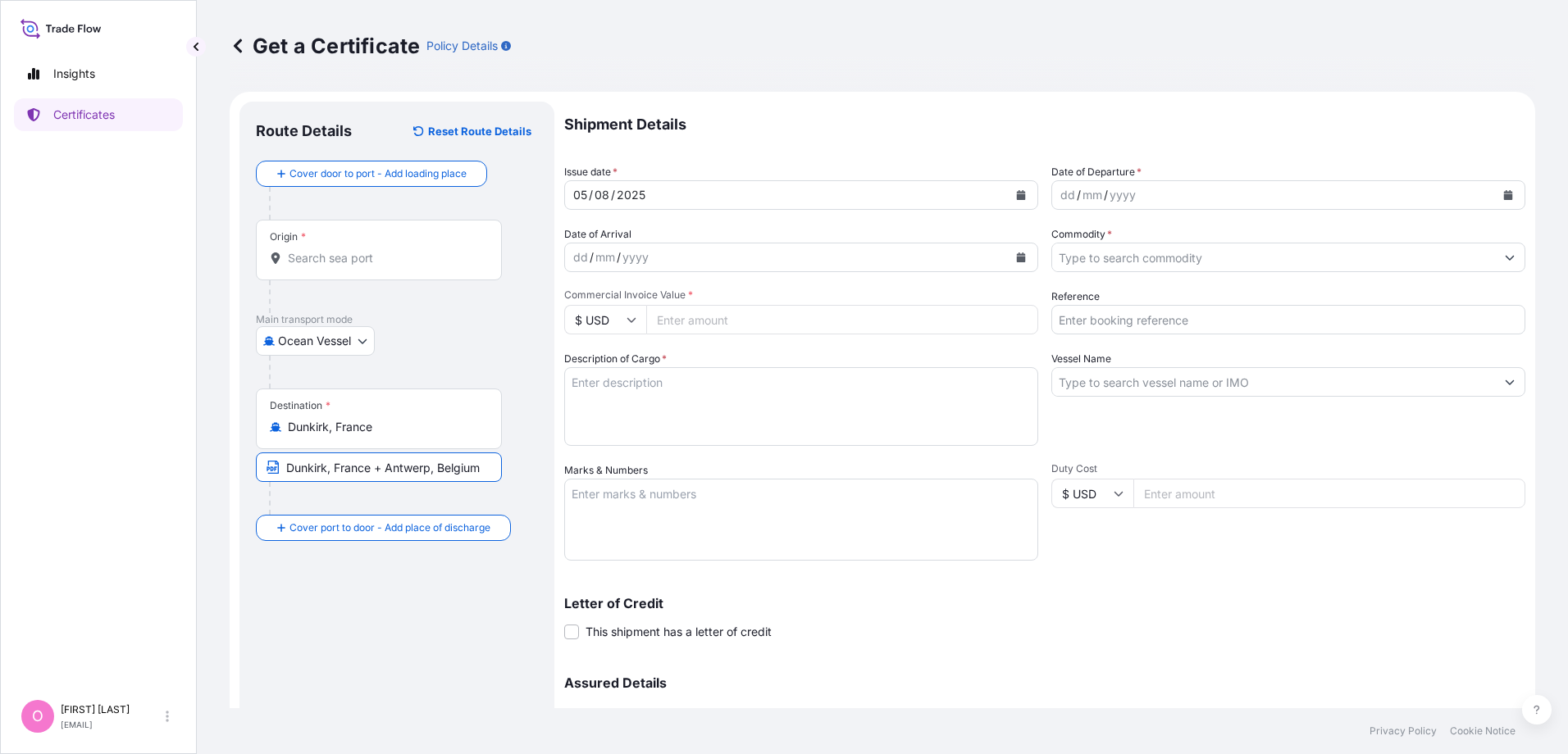 click on "Shipment Details Issue date * [DATE] Date of Departure * dd / mm / yyyy Date of Arrival dd / mm / yyyy Commodity * Packing Category Commercial Invoice Value    * $ USD Reference Description of Cargo * Vessel Name Marks & Numbers Duty Cost   $ USD Letter of Credit This shipment has a letter of credit Letter of credit * Letter of credit may not exceed 12000 characters Assured Details Primary Assured * Select a primary assured [COMPANY] [COMPANY] [COMPANY] Named Assured Named Assured Address" at bounding box center (1045, 461) 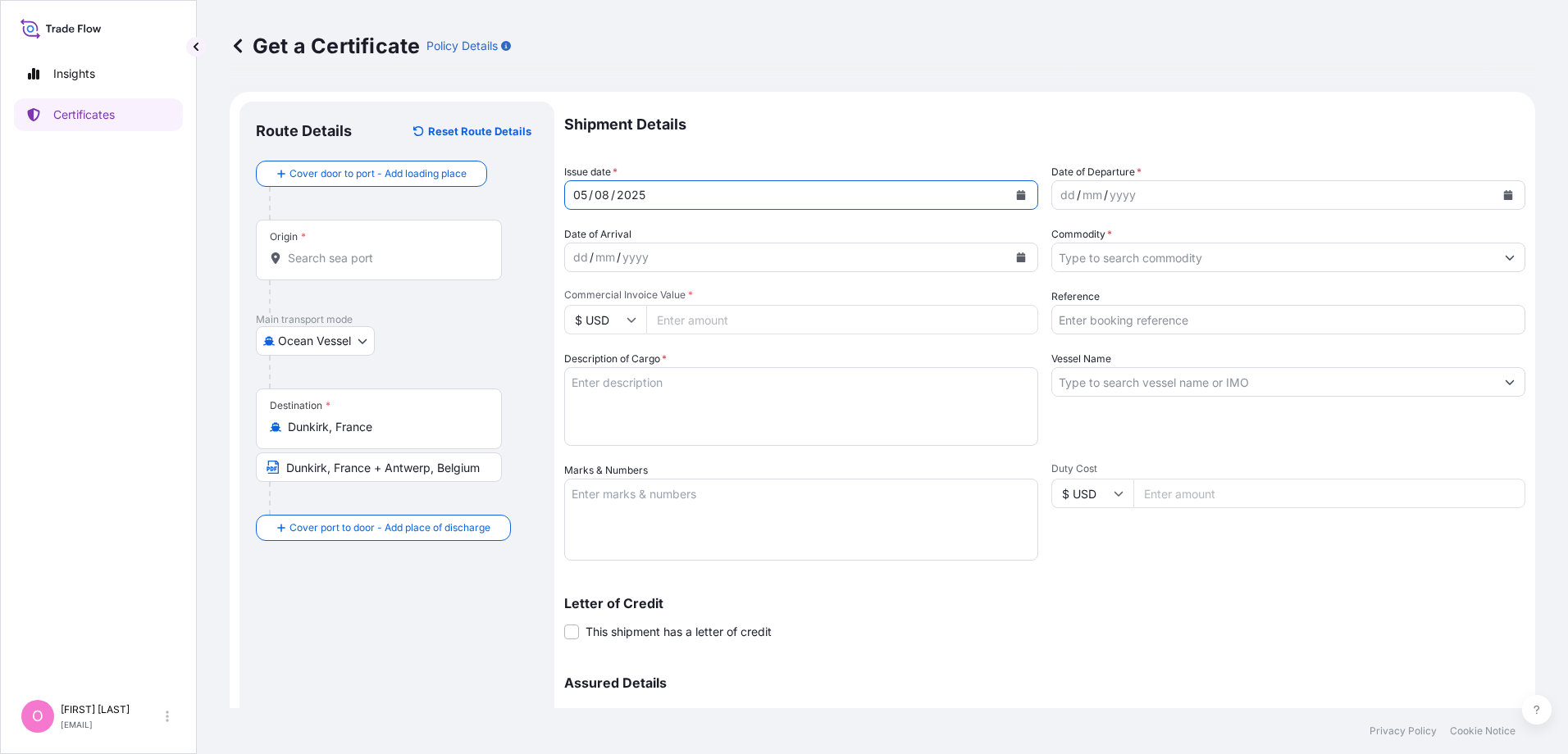 click at bounding box center [1508, 195] 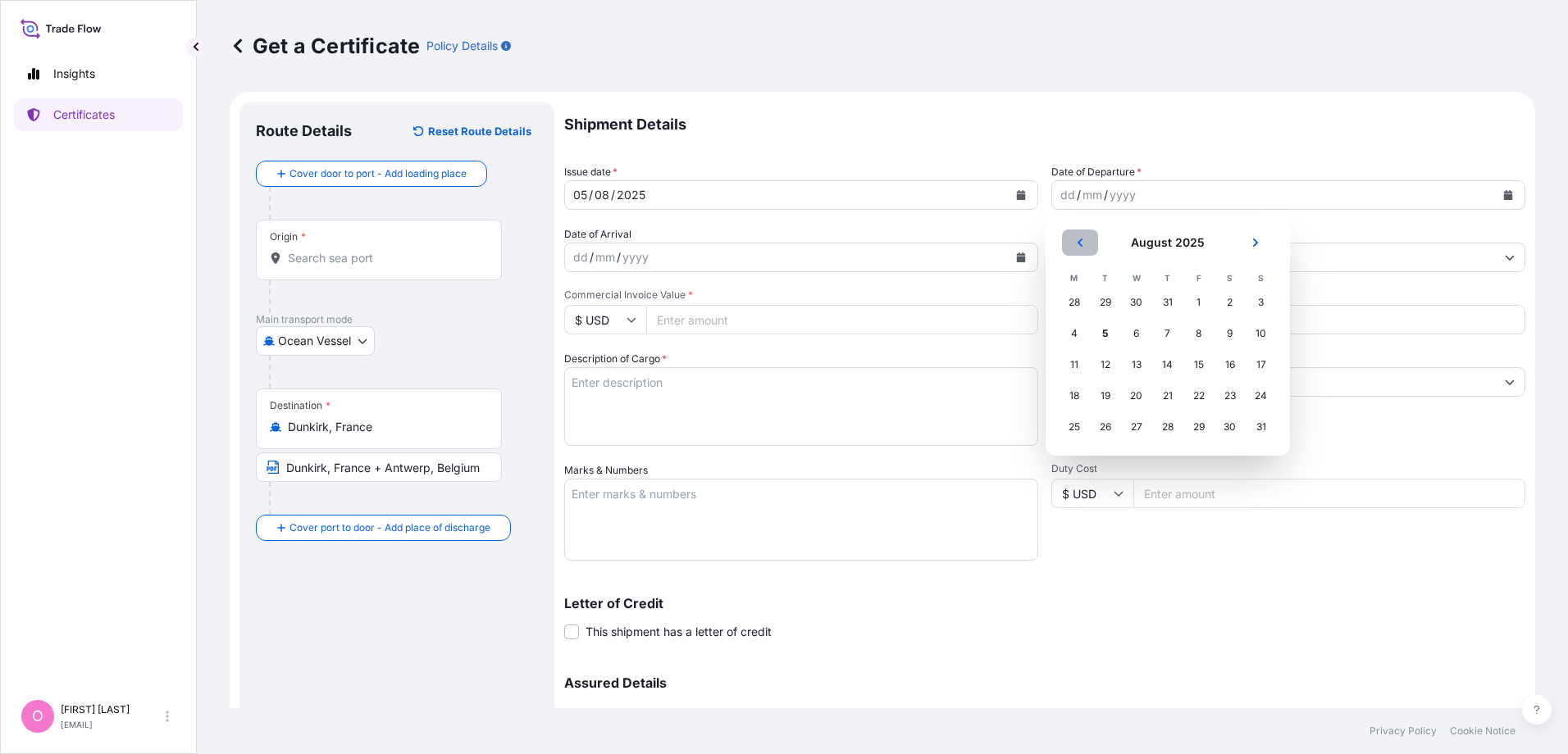 click 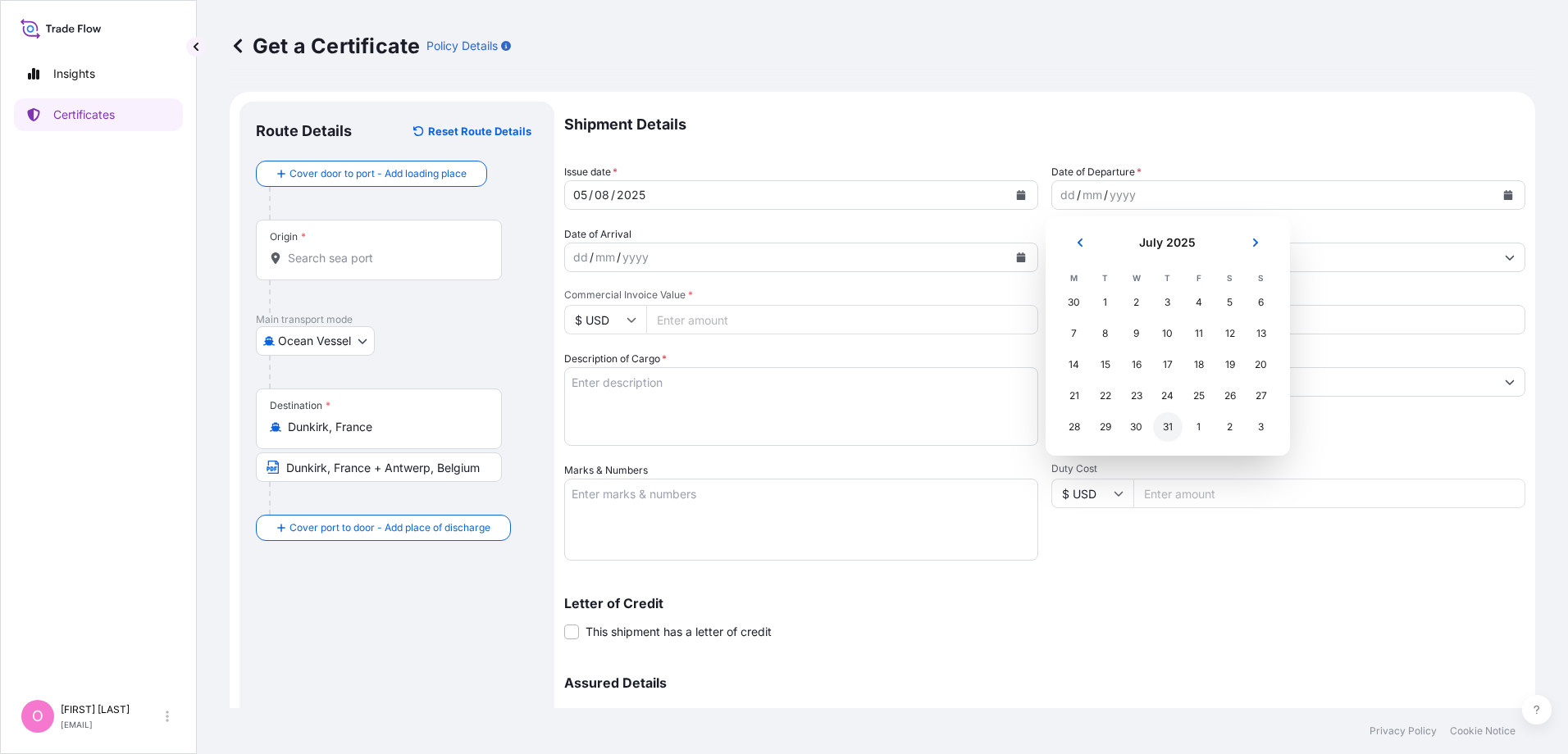 click on "31" at bounding box center [1168, 427] 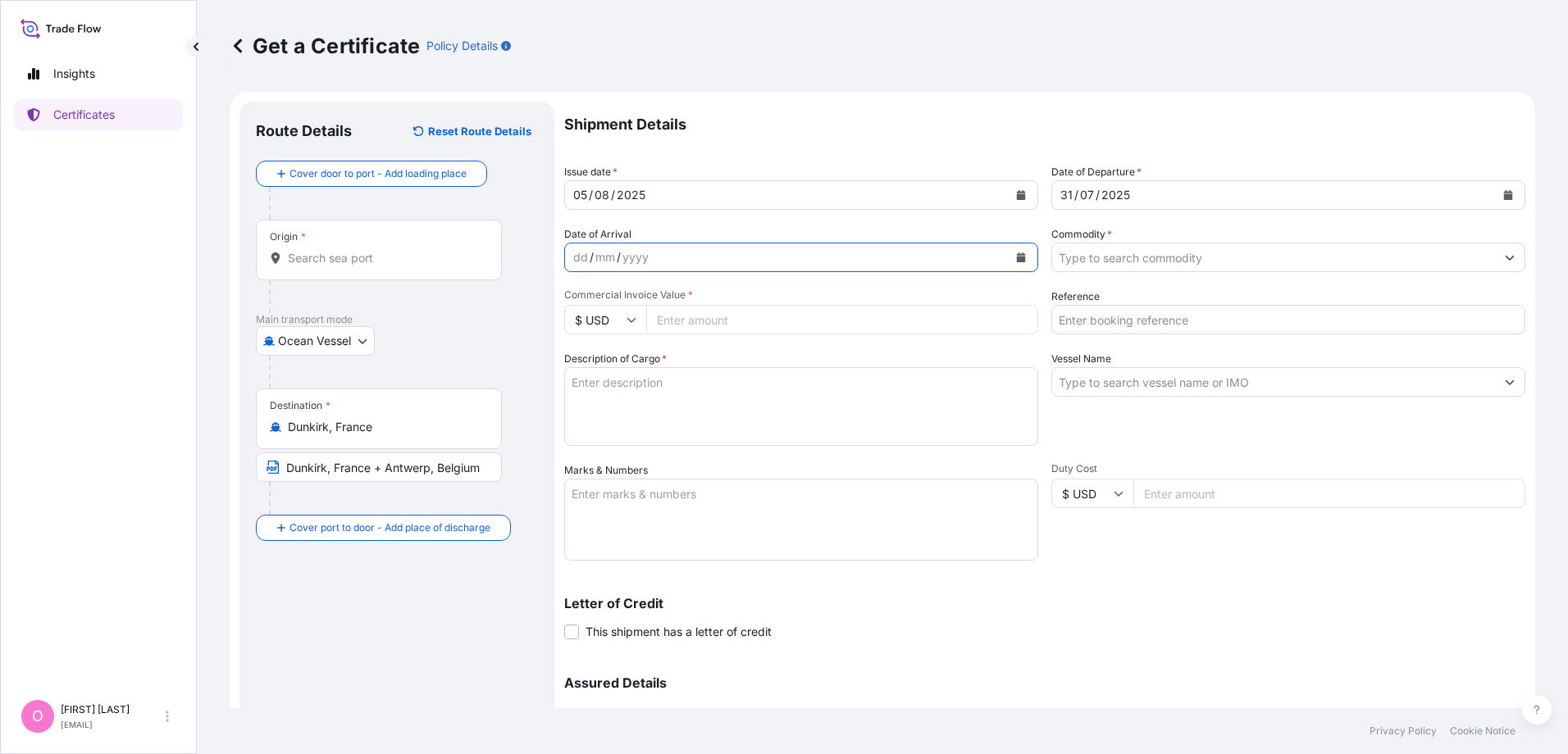 click 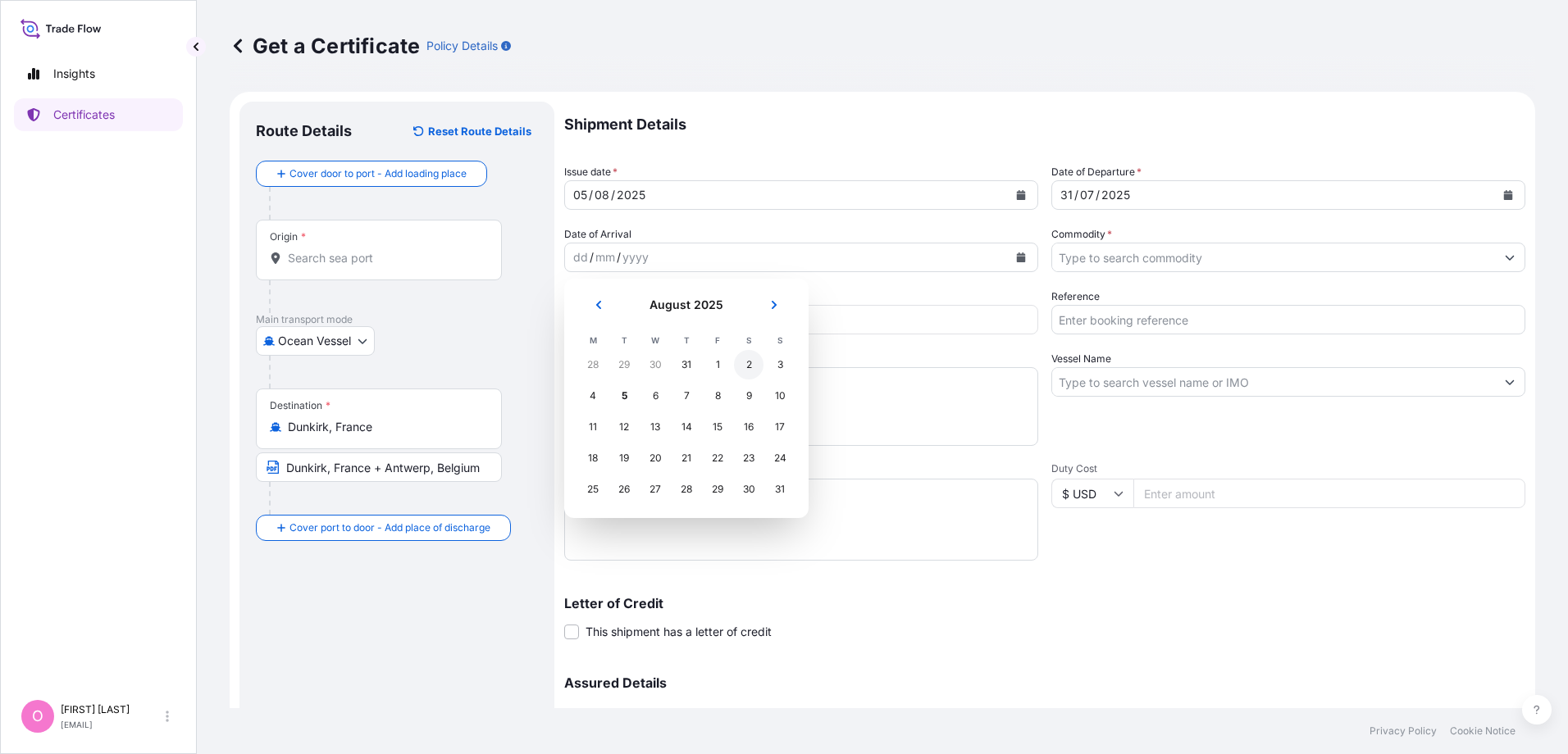 click on "2" at bounding box center (749, 365) 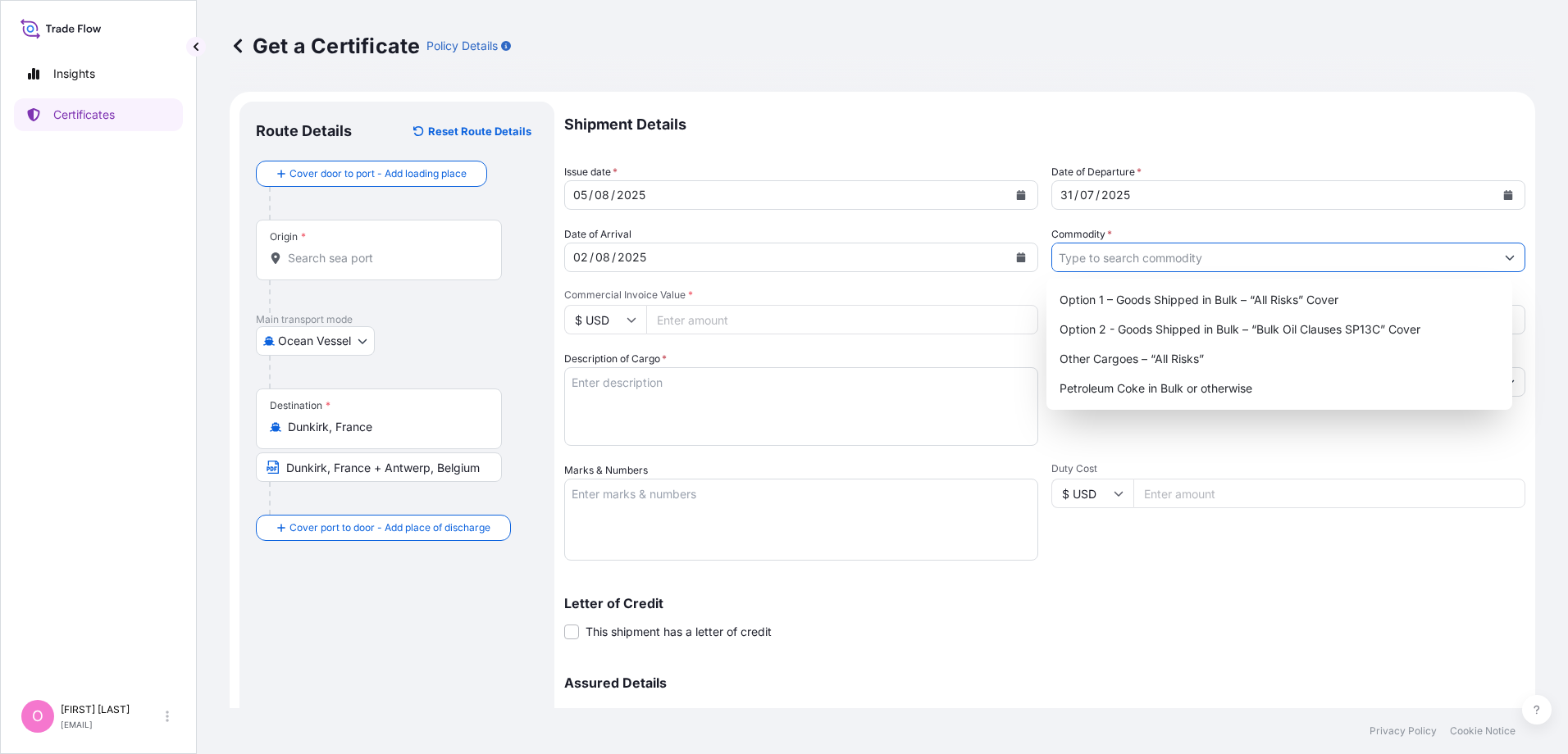 click on "Commodity *" at bounding box center [1274, 257] 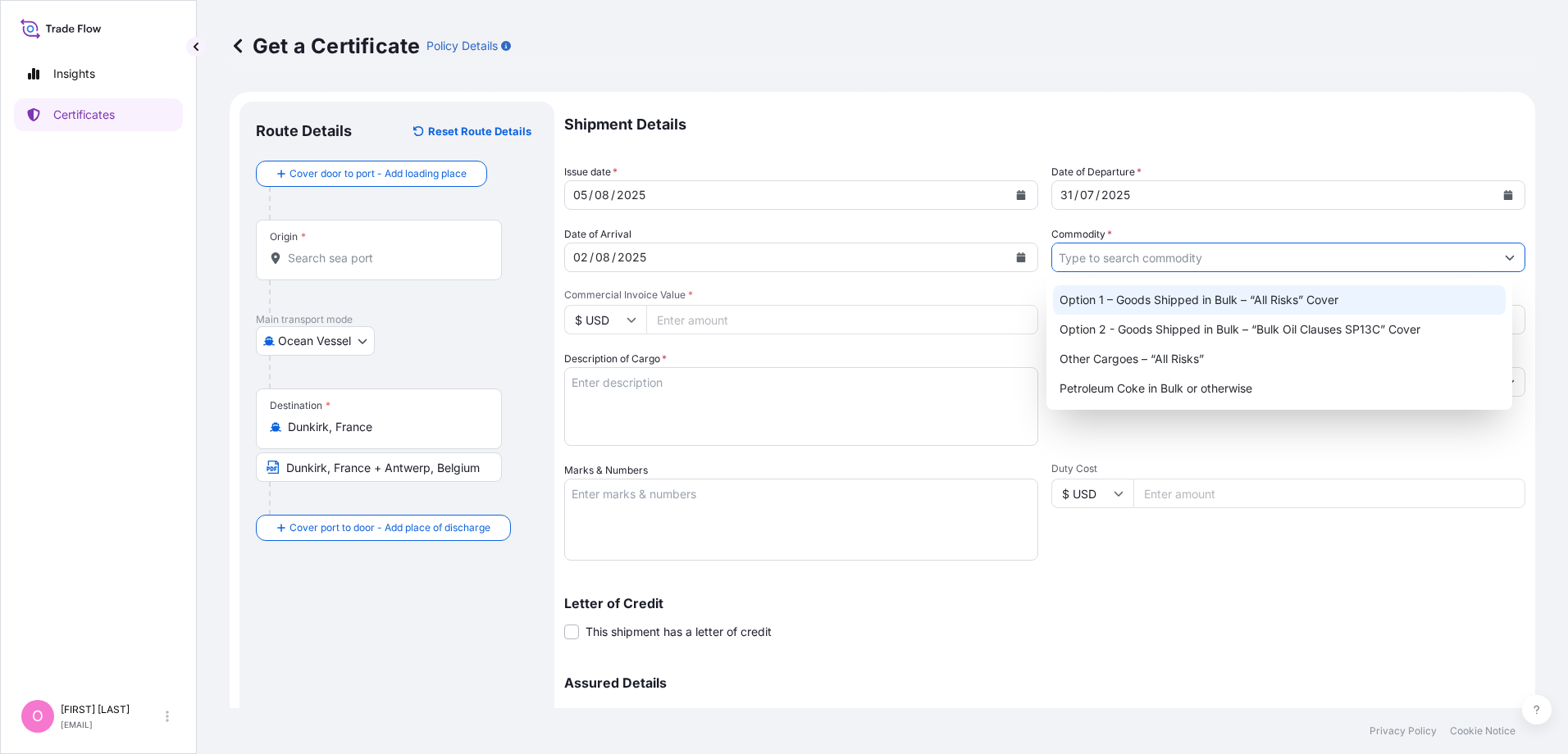 click on "Option 1 – Goods Shipped in Bulk – “All Risks” Cover" at bounding box center (1279, 300) 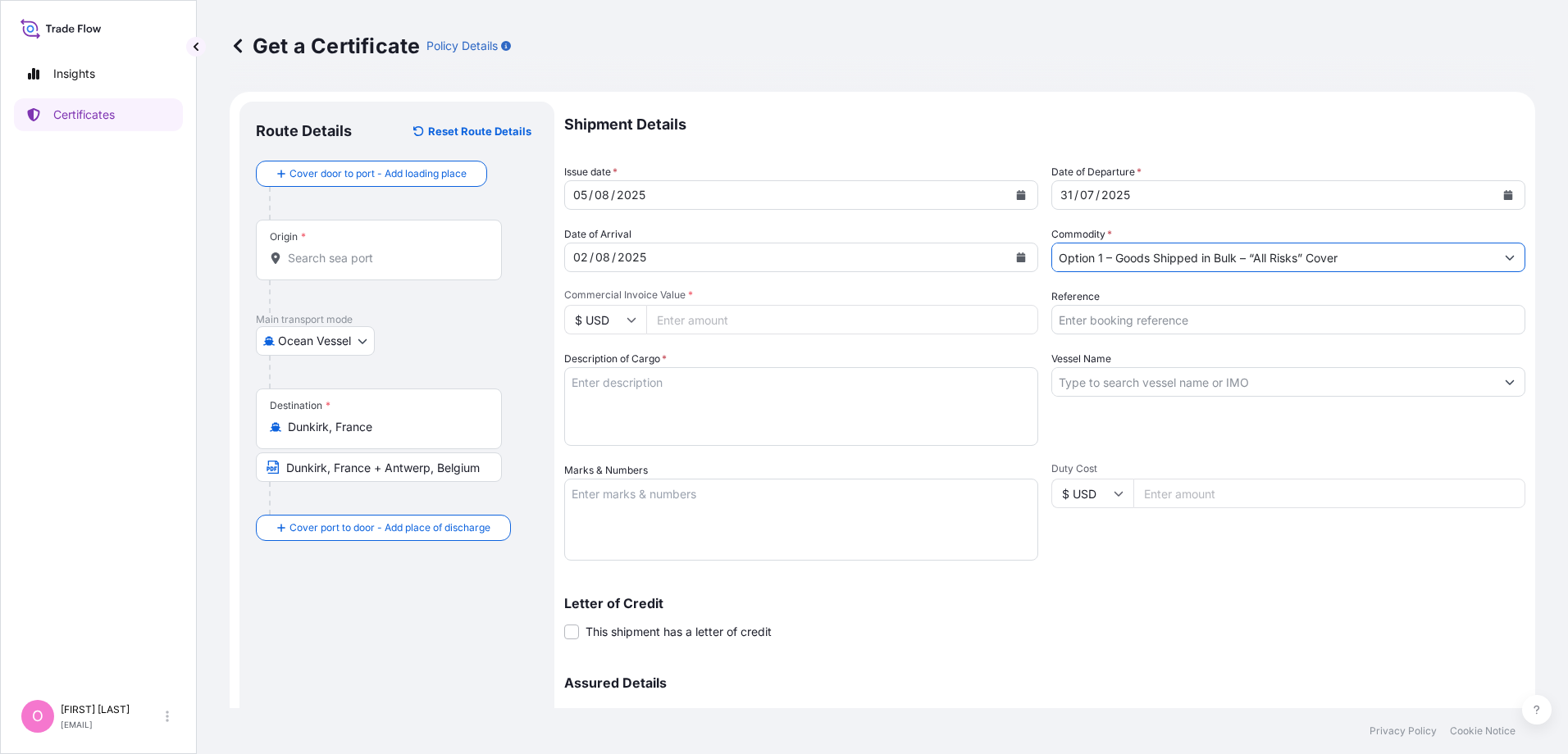 click on "Commercial Invoice Value    *" at bounding box center (842, 320) 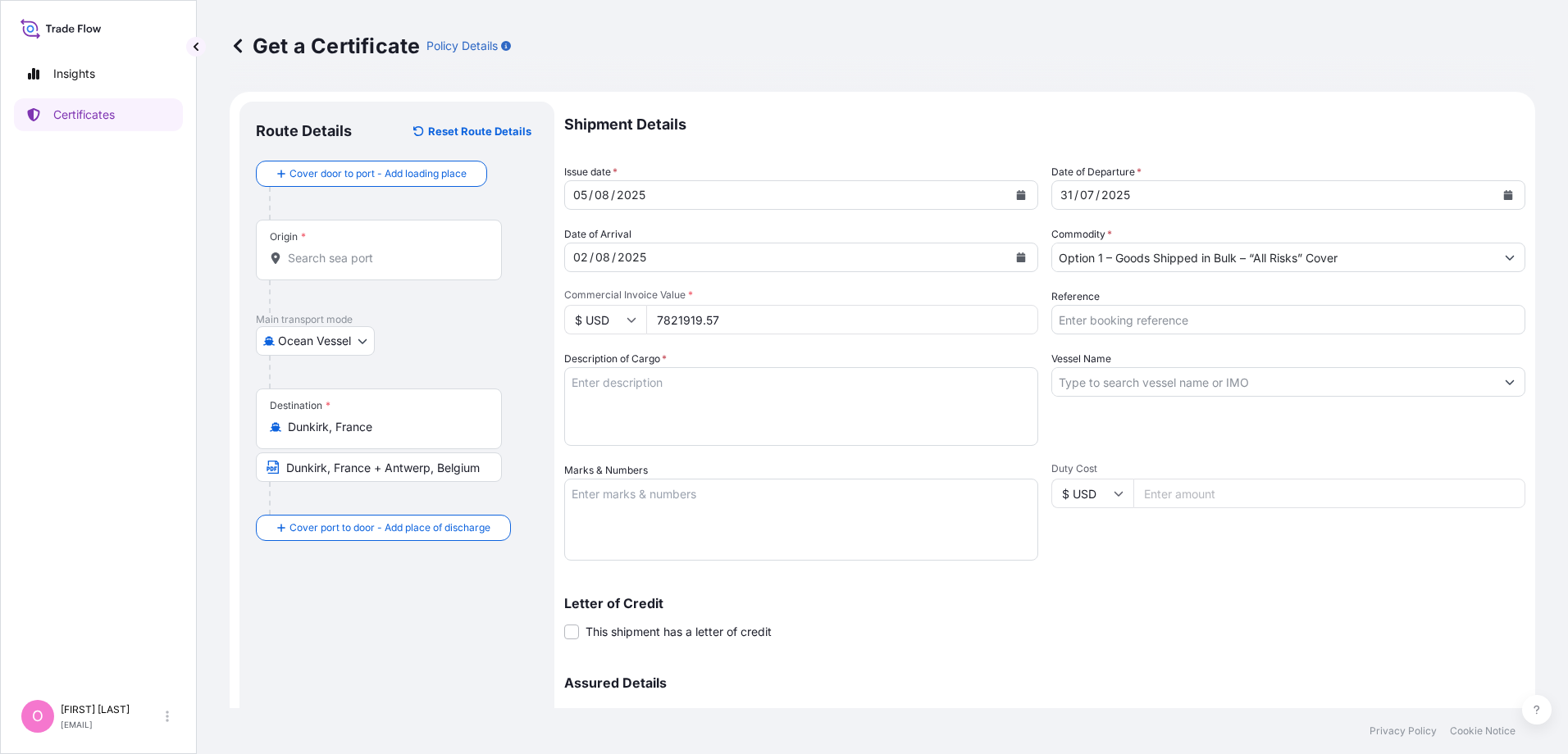 type on "7821919.57" 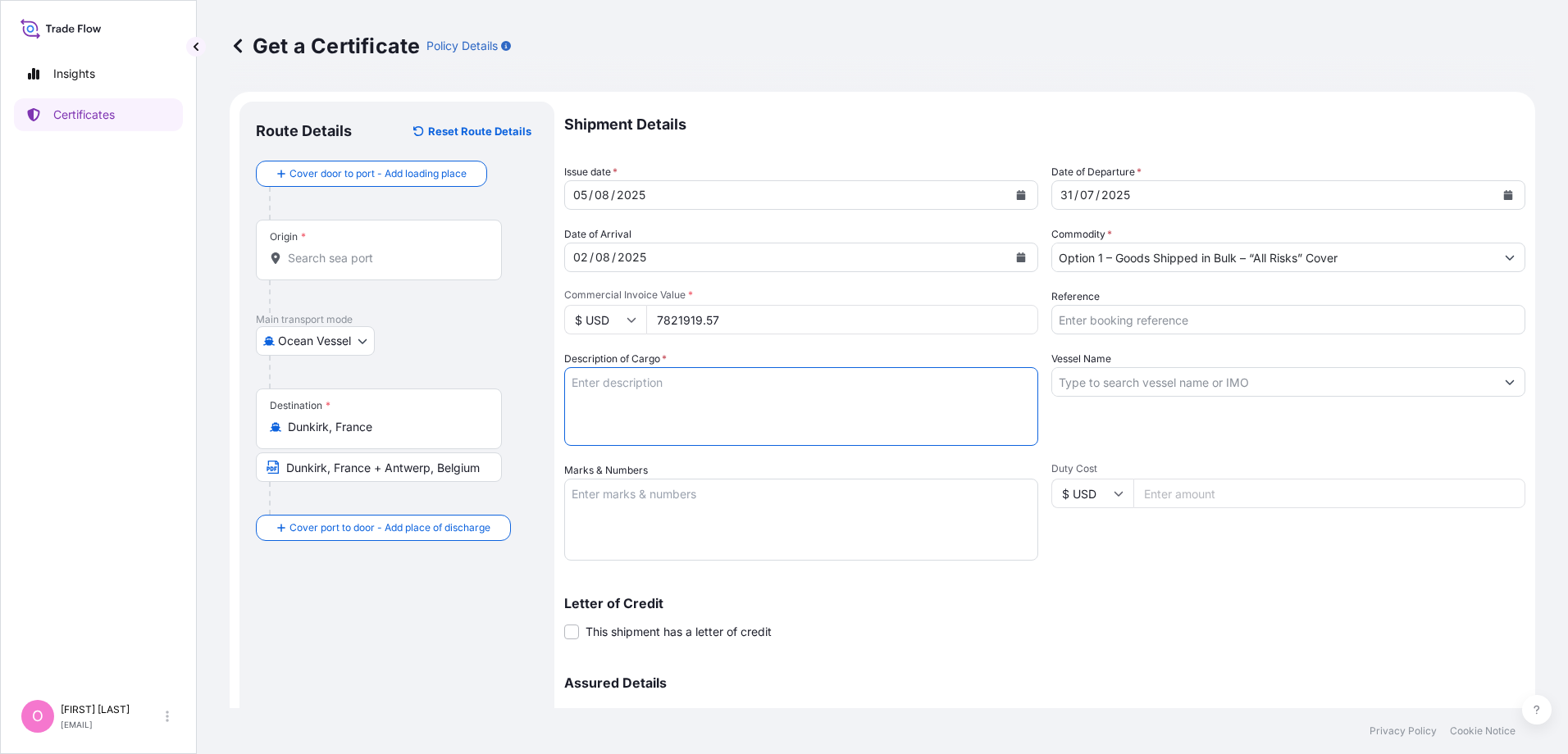 click on "Description of Cargo *" at bounding box center (801, 407) 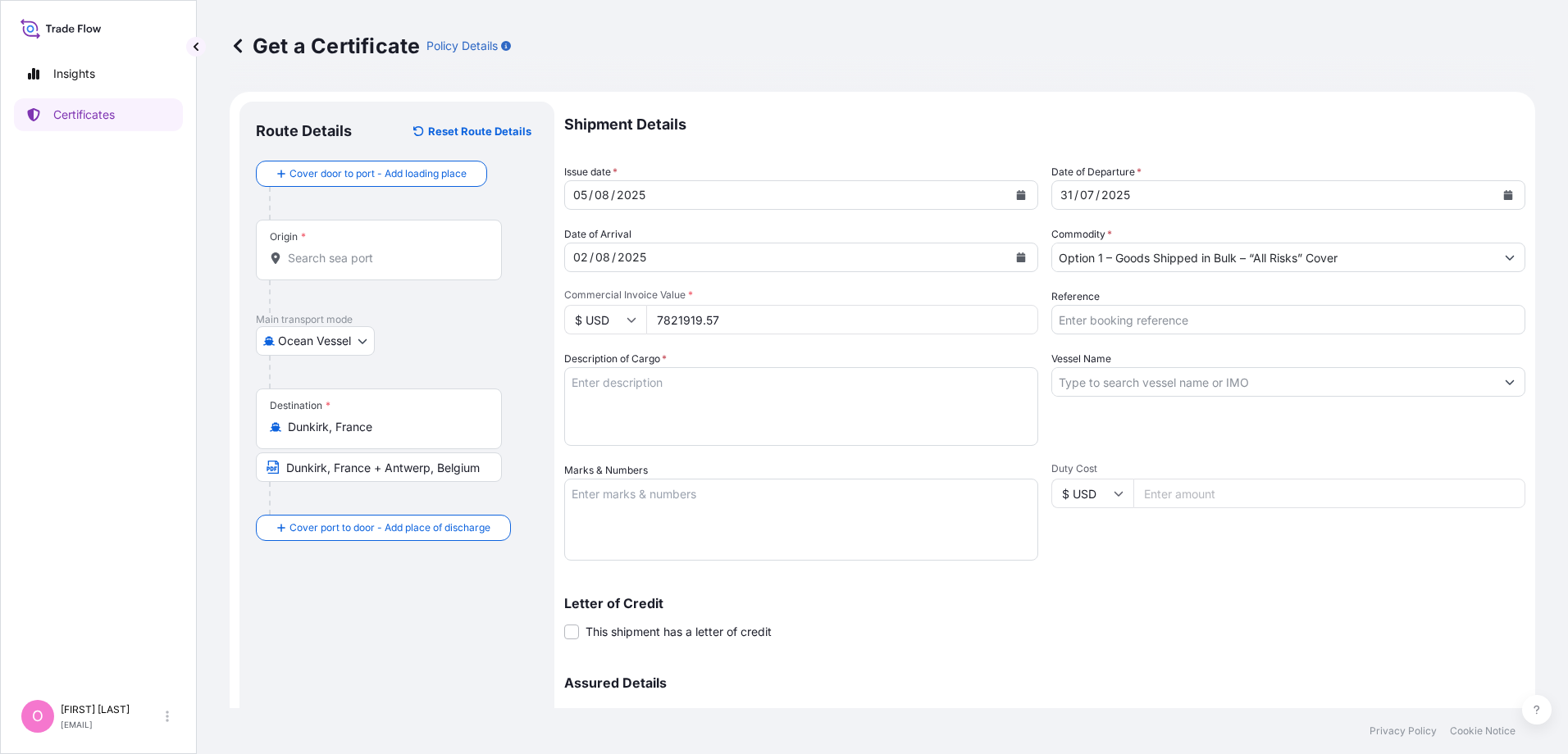 click on "7821919.57" at bounding box center (842, 320) 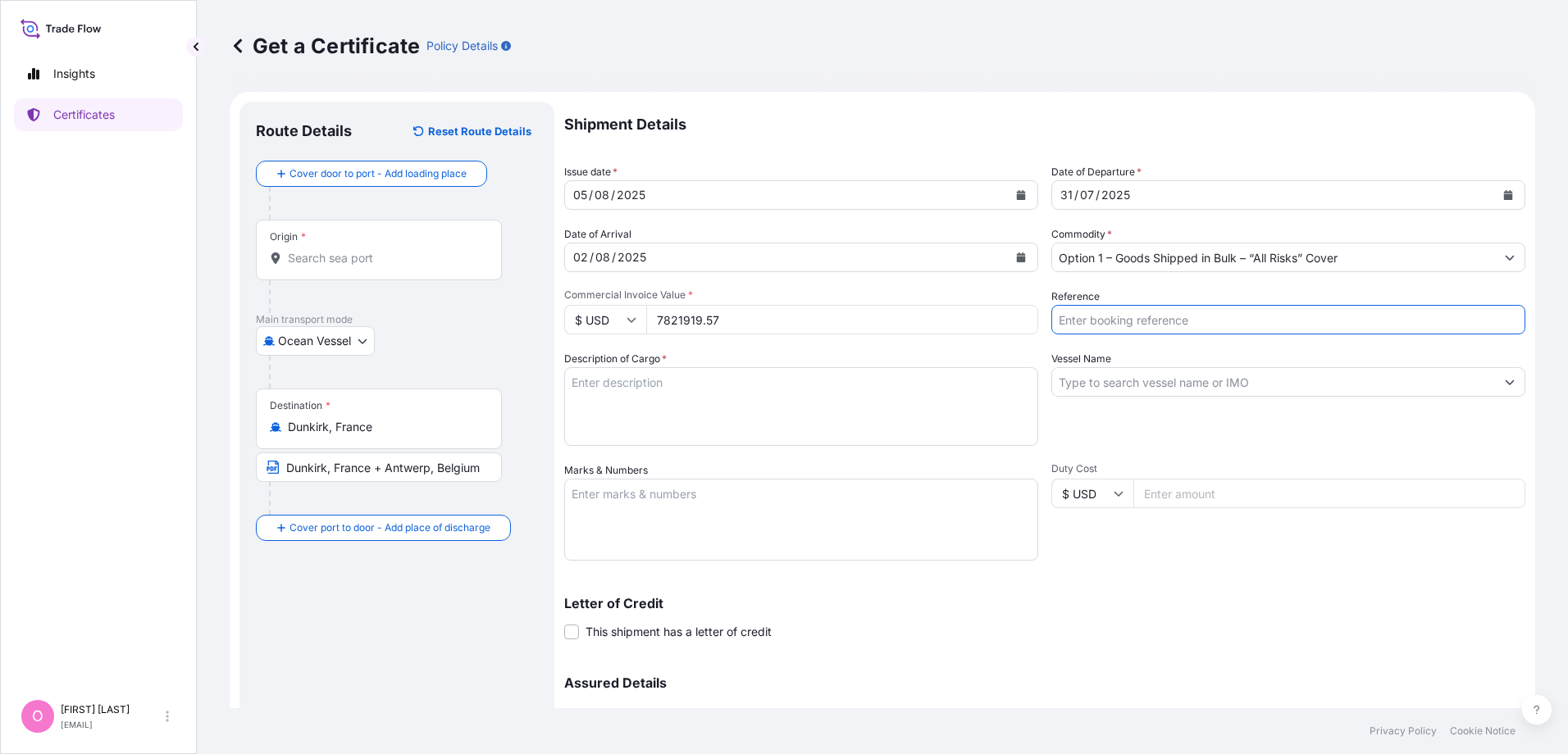 paste on "TOI25TS90030" 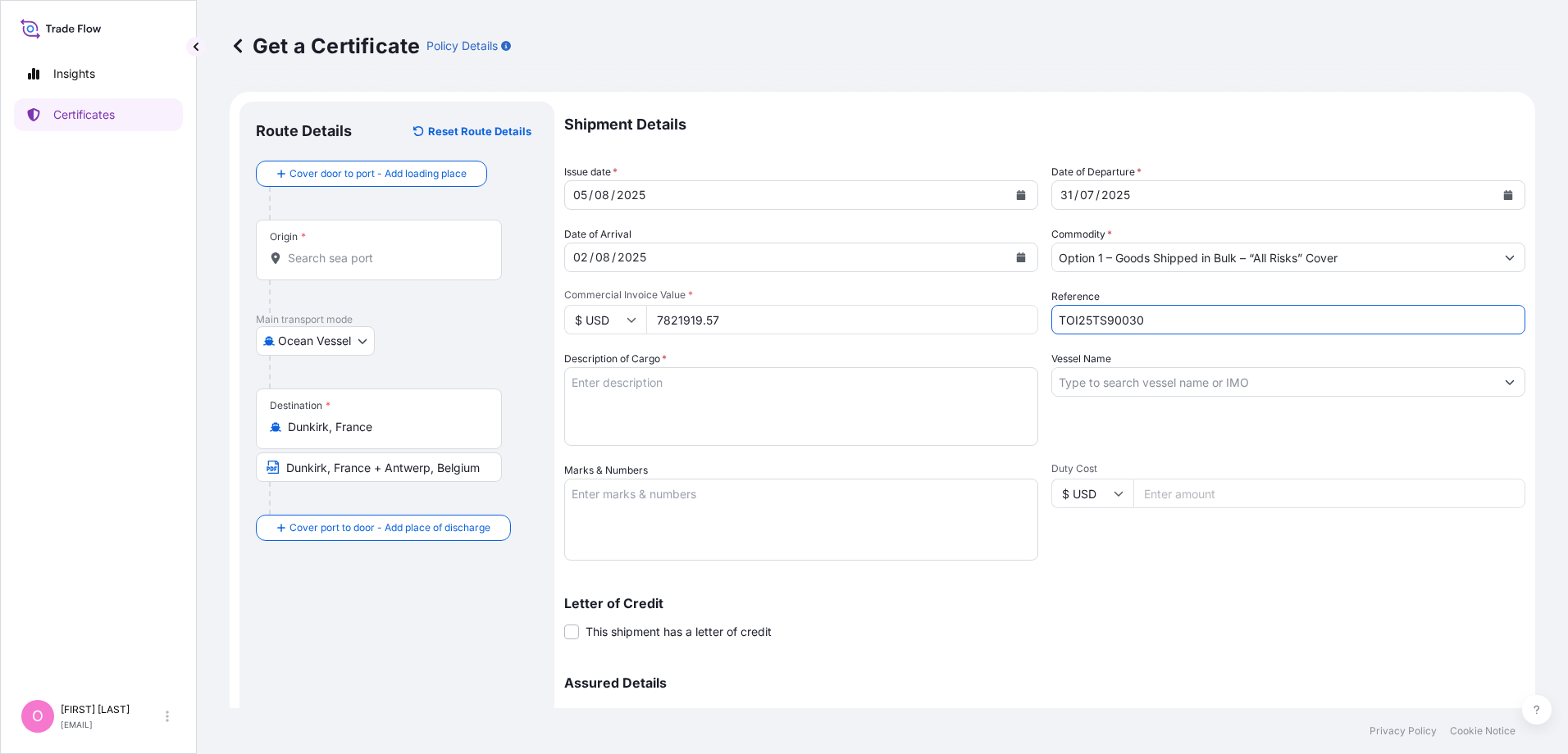 type on "TOI25TS90030" 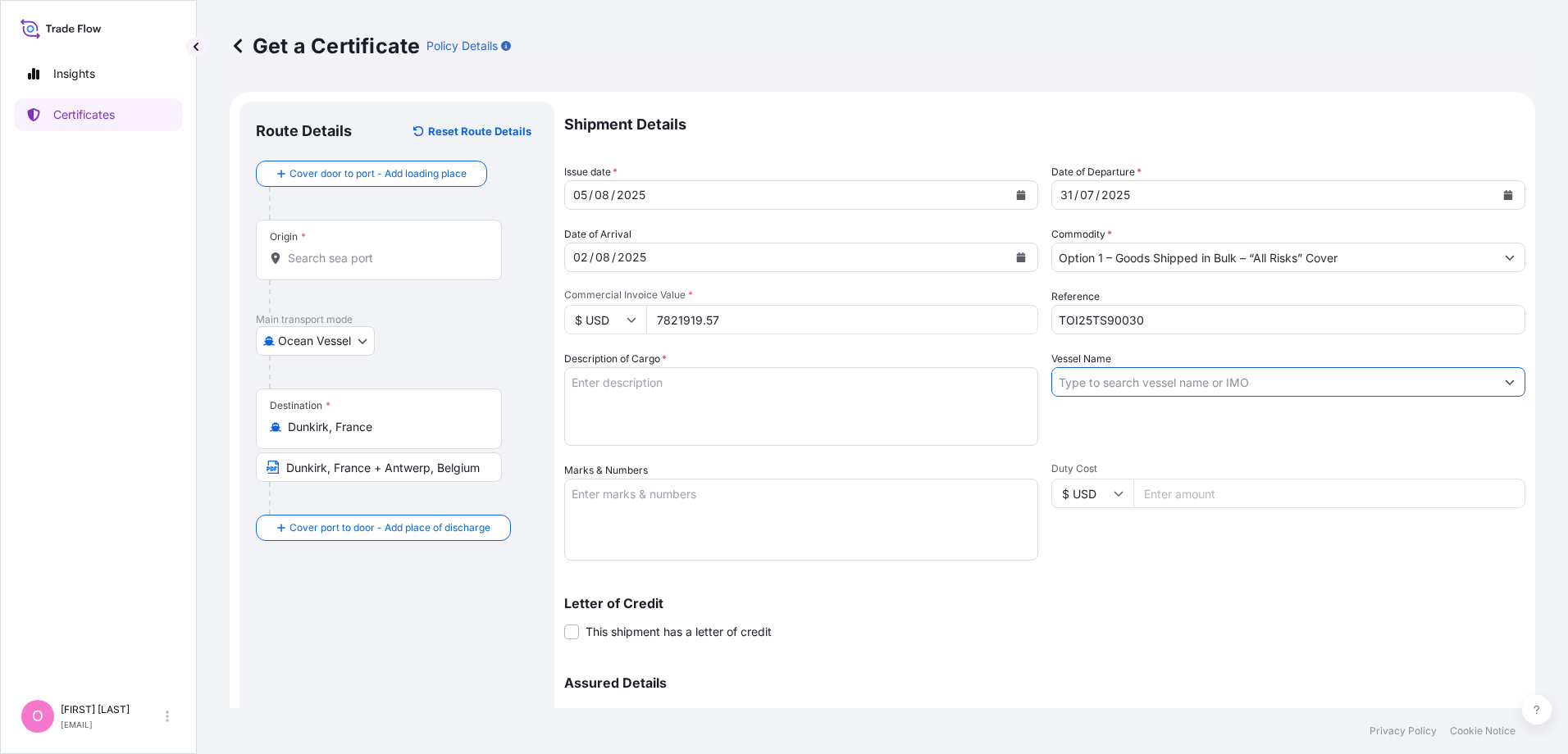 click on "Vessel Name" at bounding box center [1274, 382] 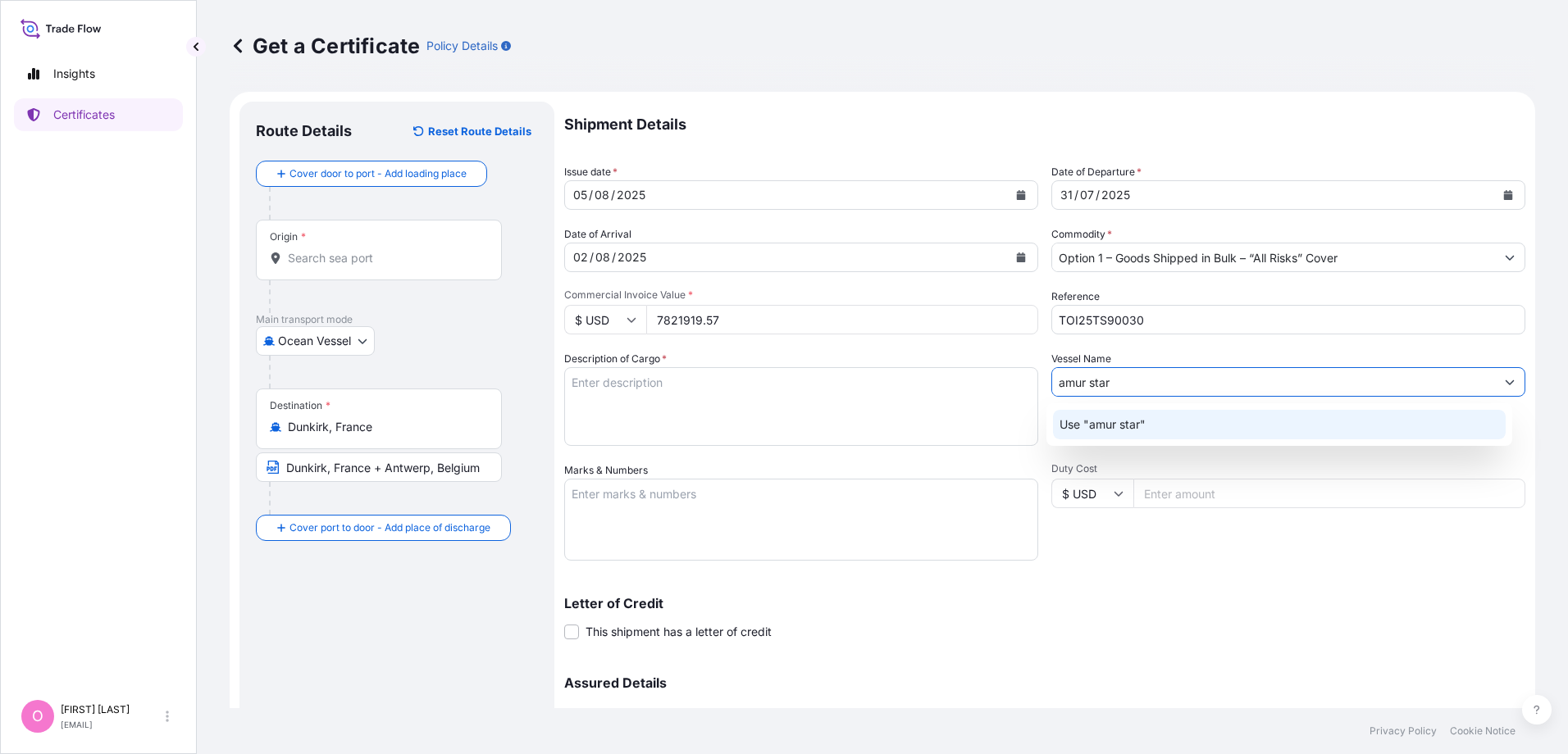 click on "Use "amur star"" 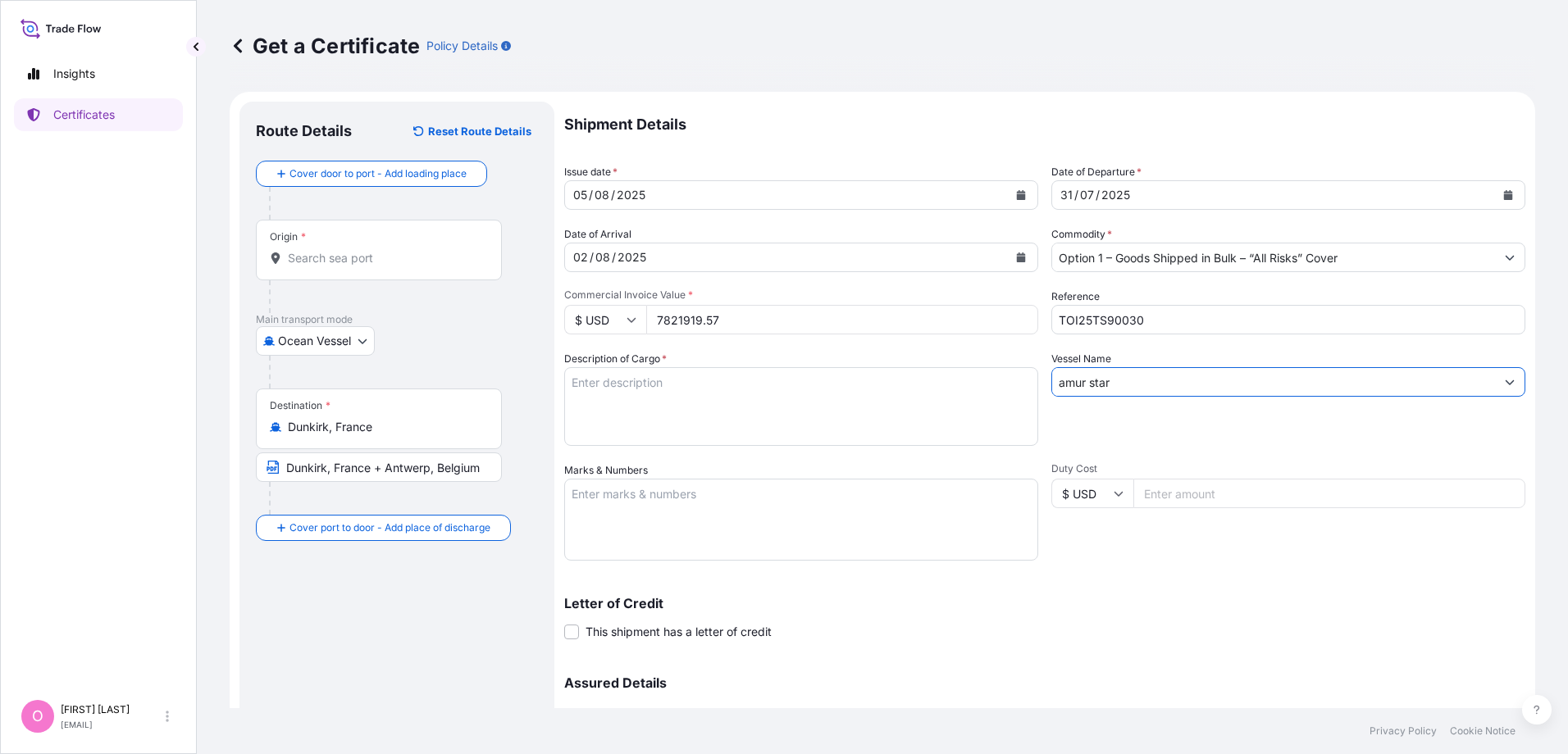click on "Vessel Name amur star" at bounding box center (1288, 398) 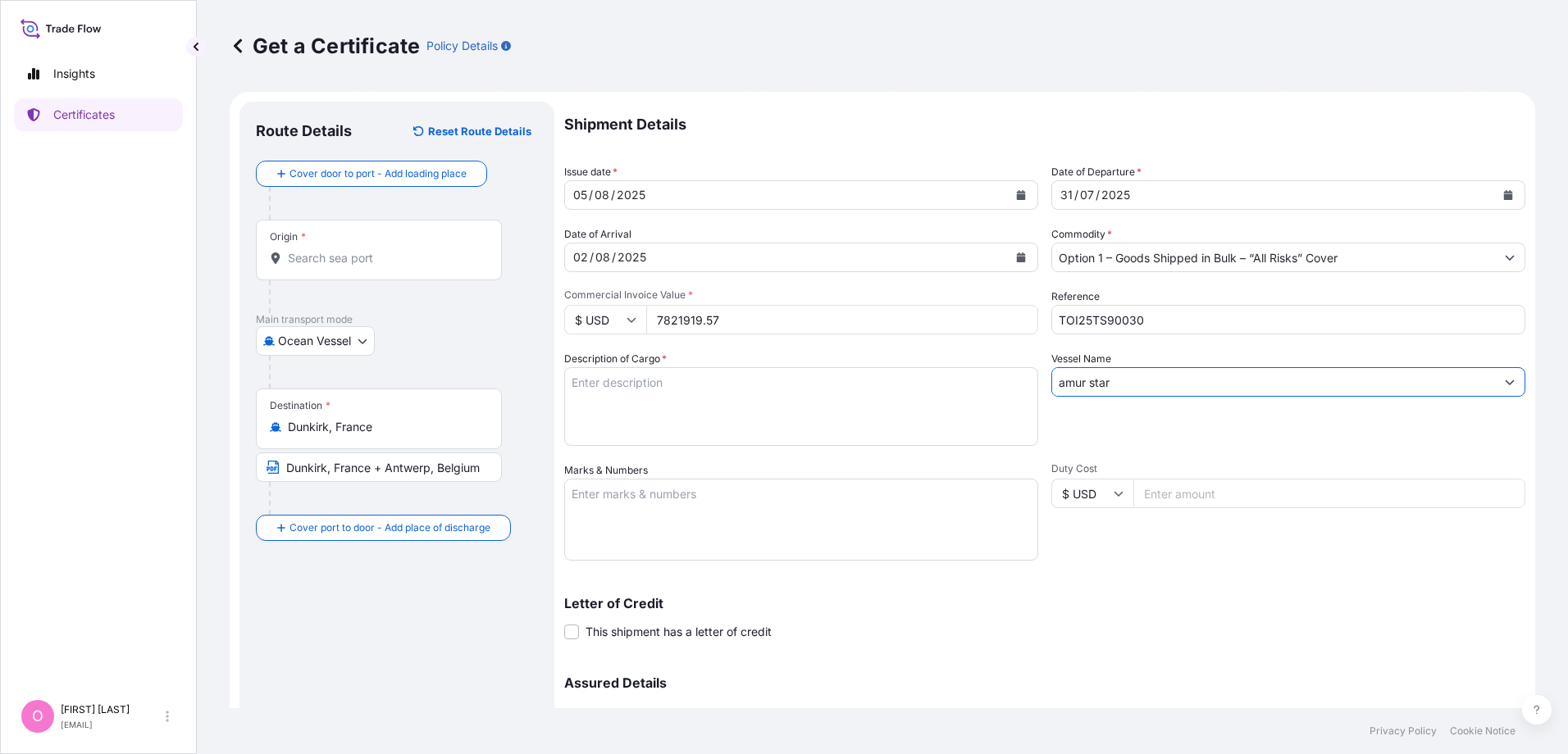 click on "amur star" at bounding box center [1274, 382] 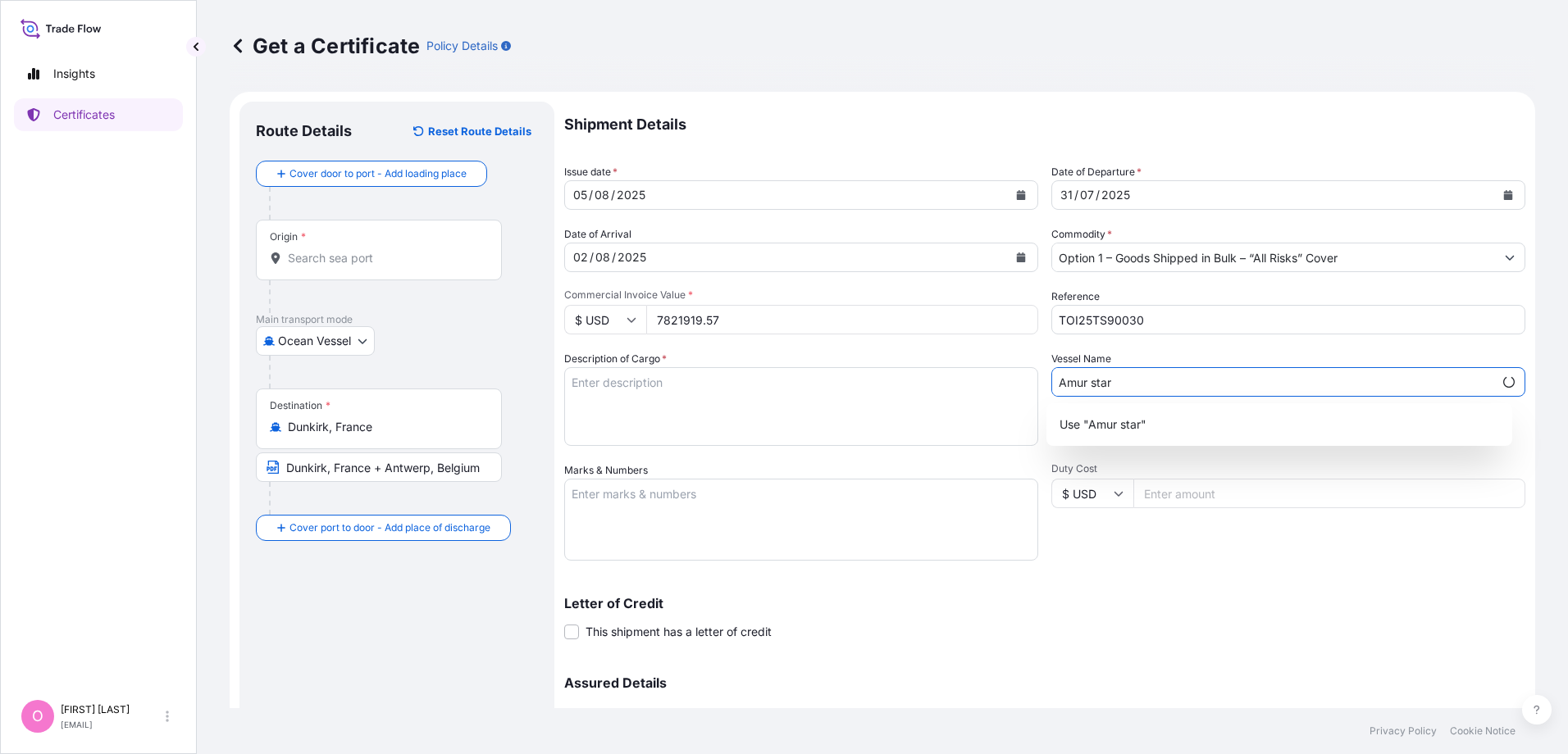 drag, startPoint x: 1090, startPoint y: 377, endPoint x: 1100, endPoint y: 379, distance: 10.198039 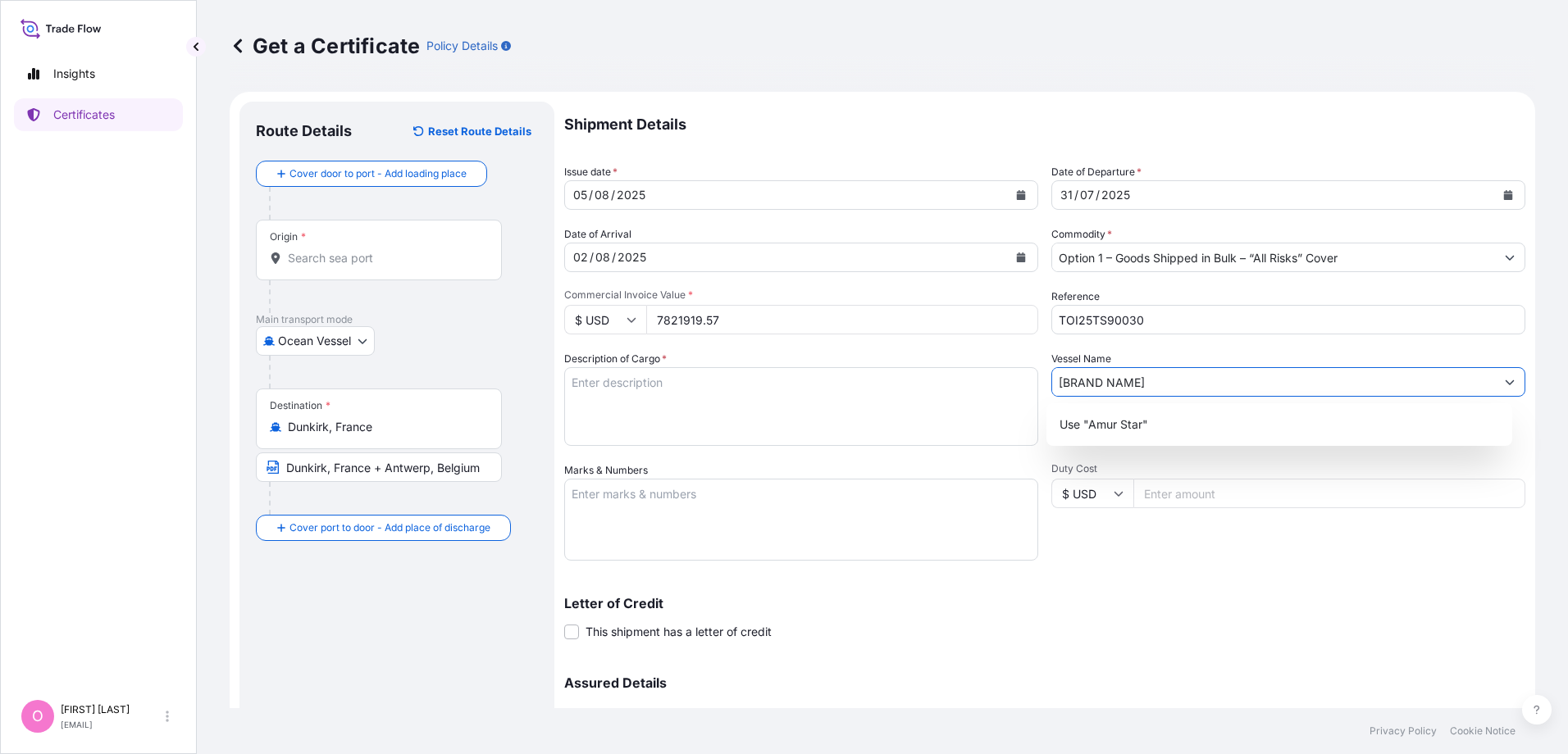 type on "[BRAND NAME]" 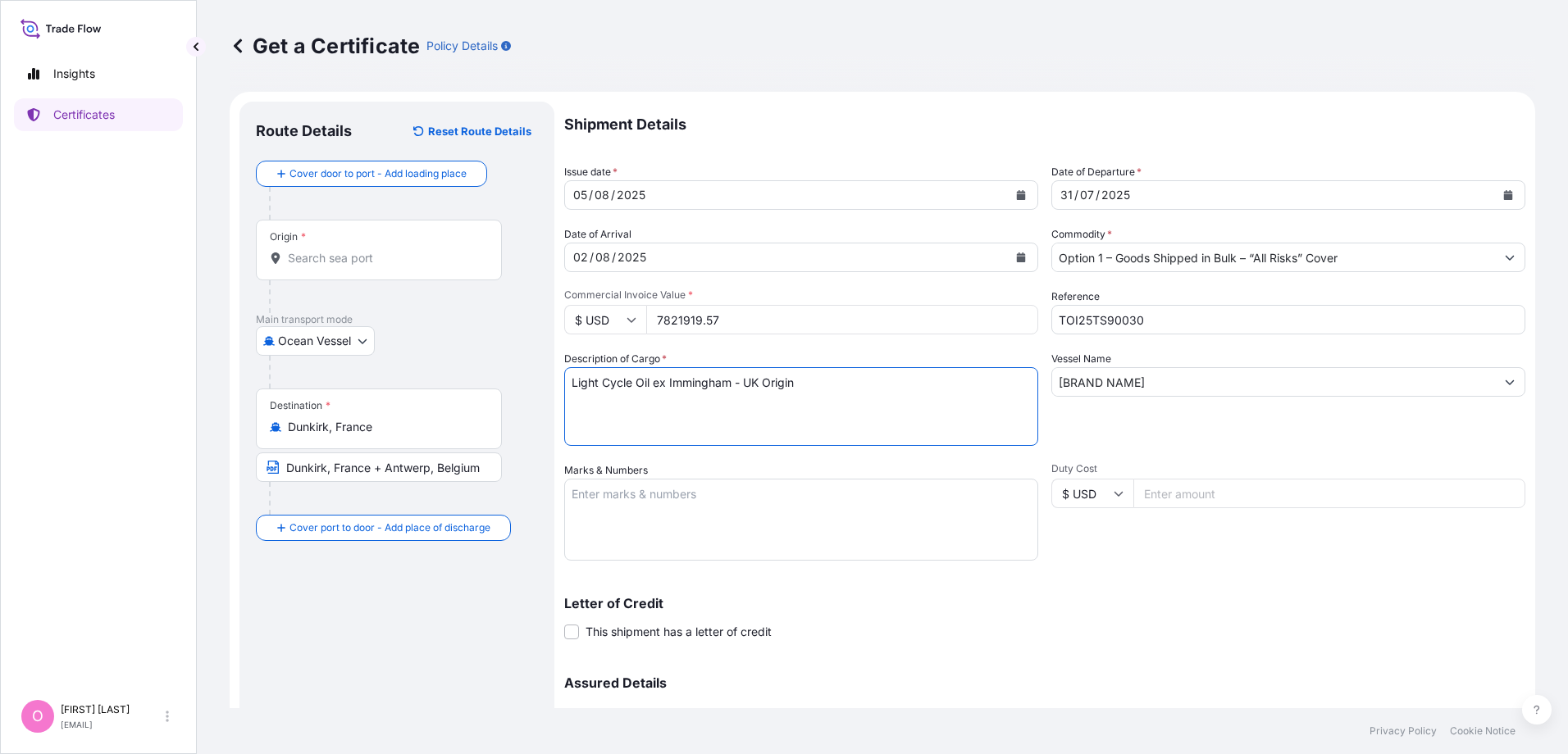 type on "Light Cycle Oil ex Immingham - UK Origin" 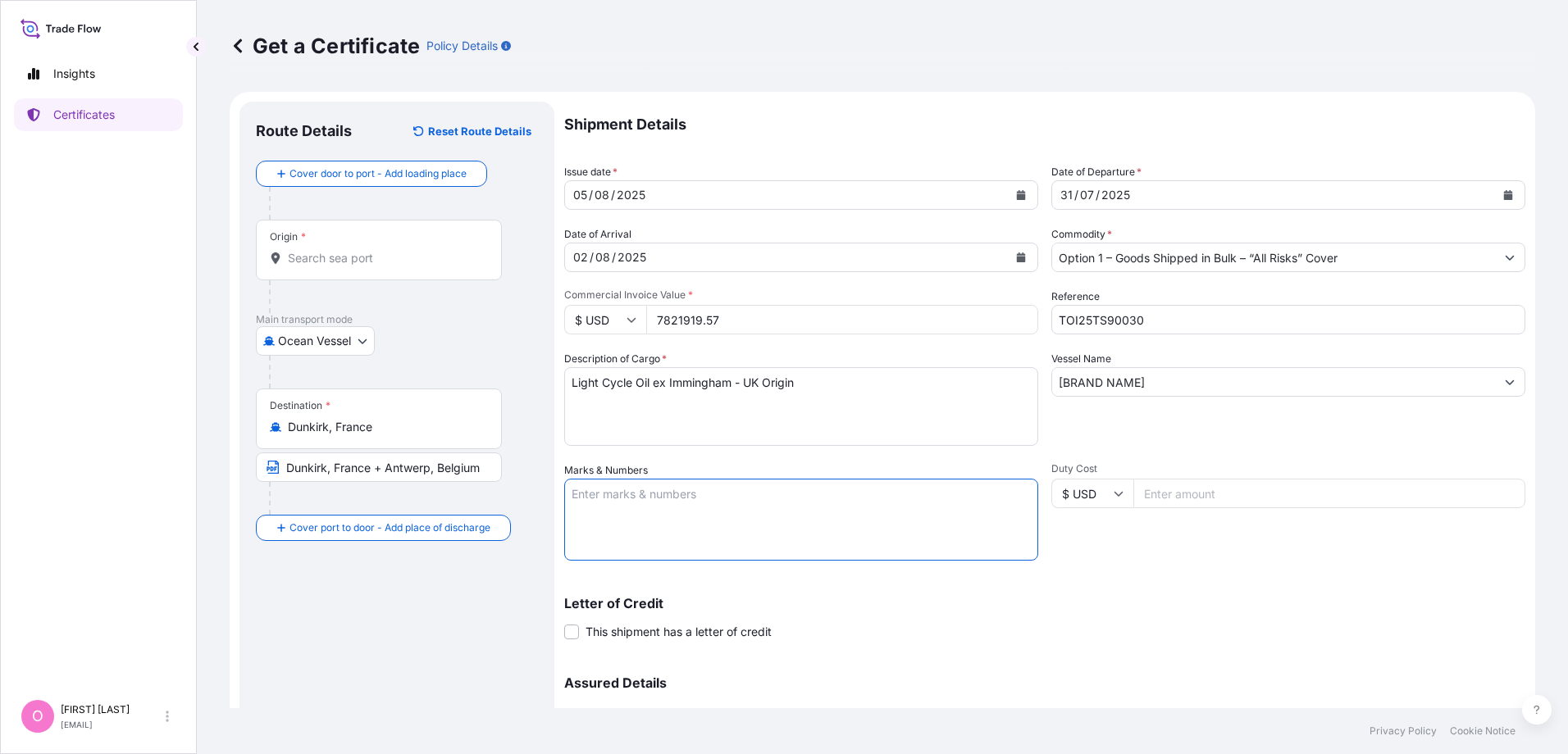 click on "Marks & Numbers" at bounding box center (801, 520) 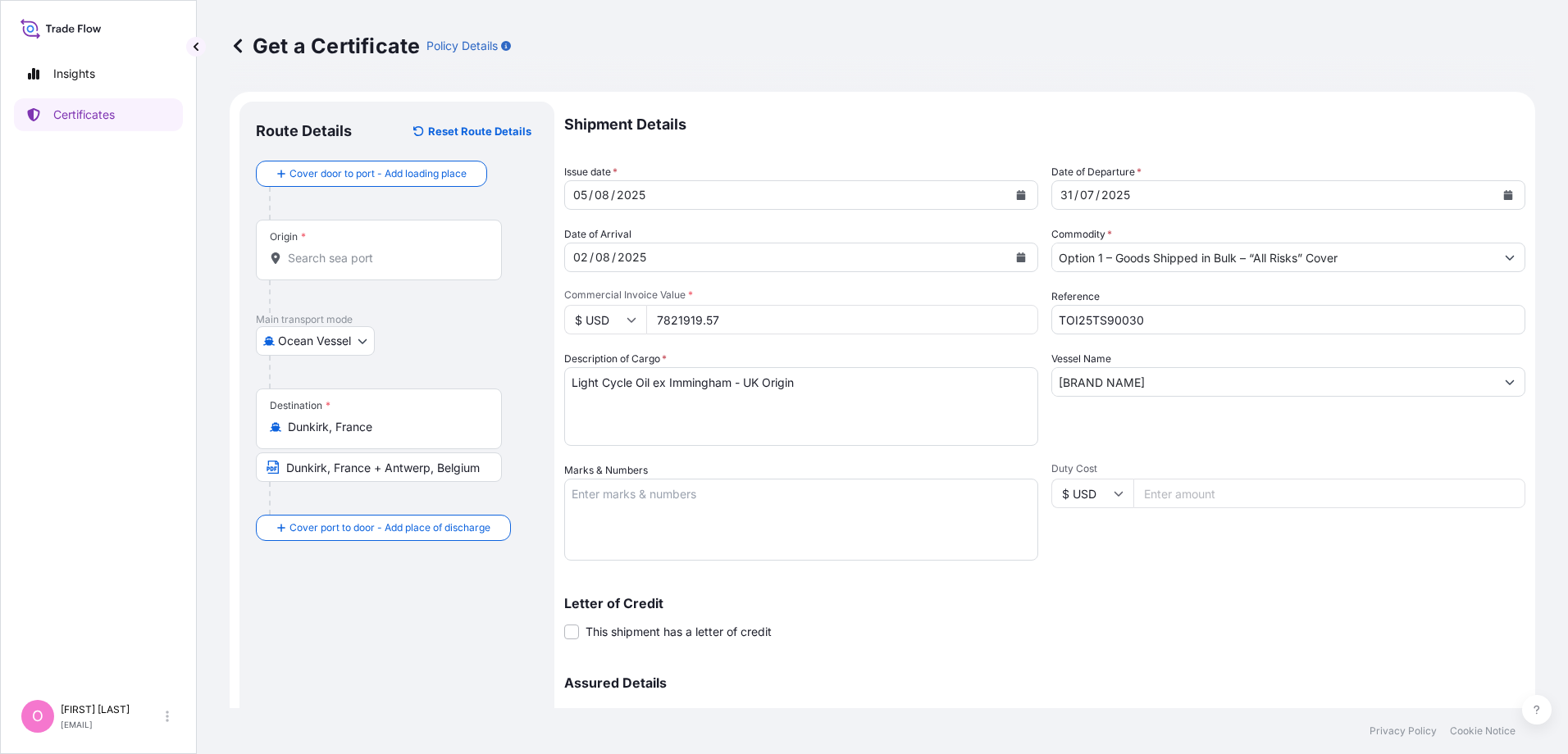 click on "Duty Cost" at bounding box center [1329, 493] 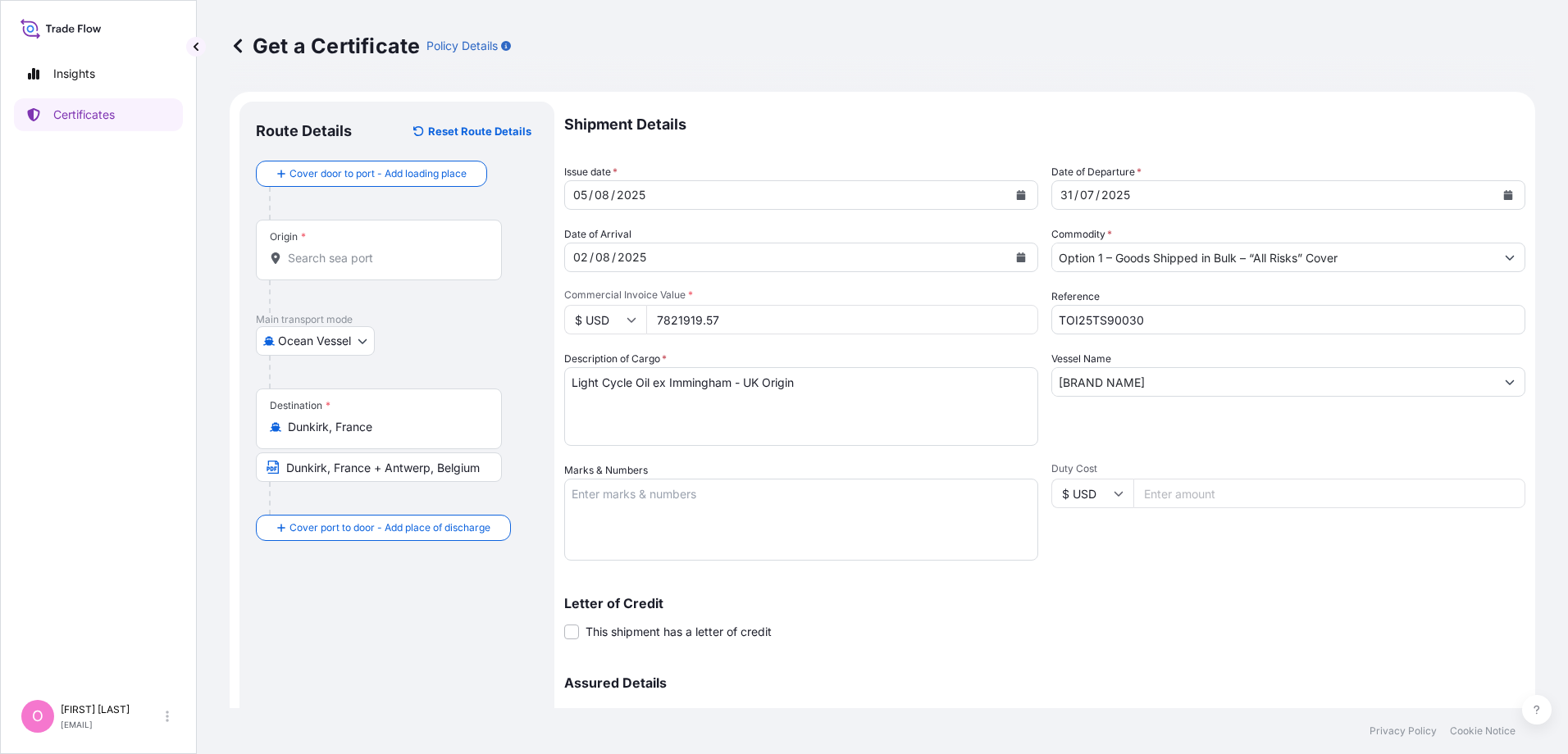 click on "Duty Cost" at bounding box center [1329, 493] 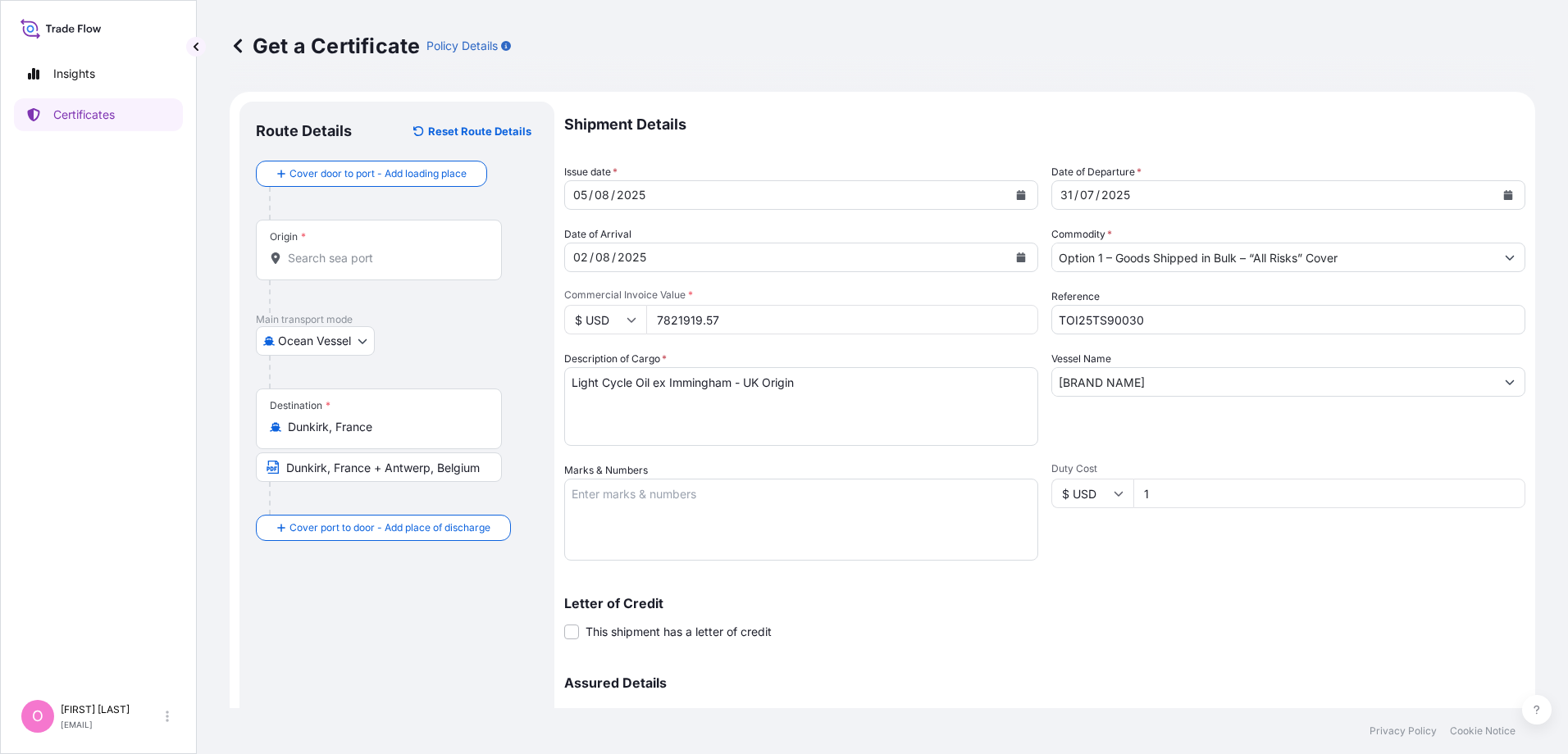 type on "1" 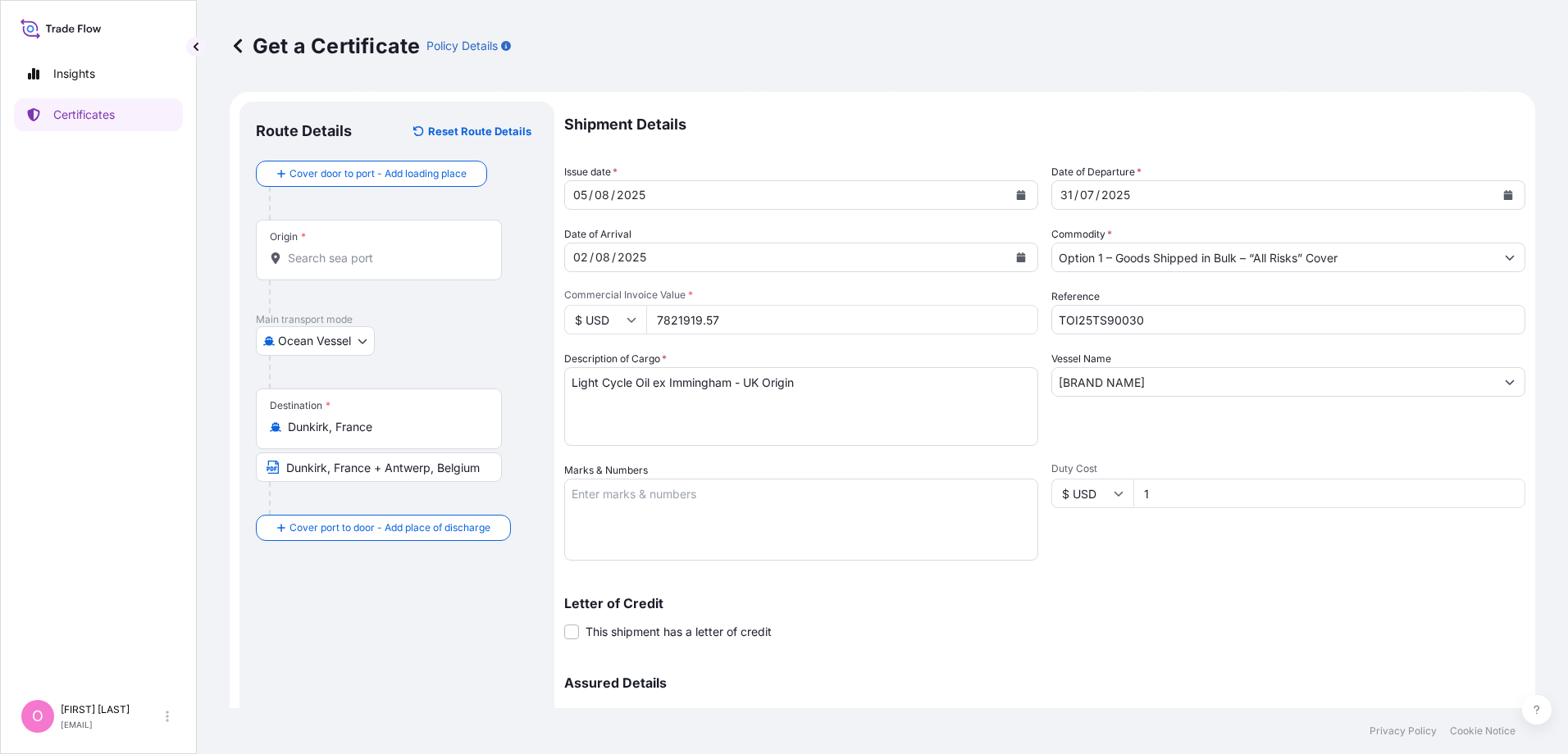 drag, startPoint x: 1242, startPoint y: 489, endPoint x: 1119, endPoint y: 488, distance: 123.00406 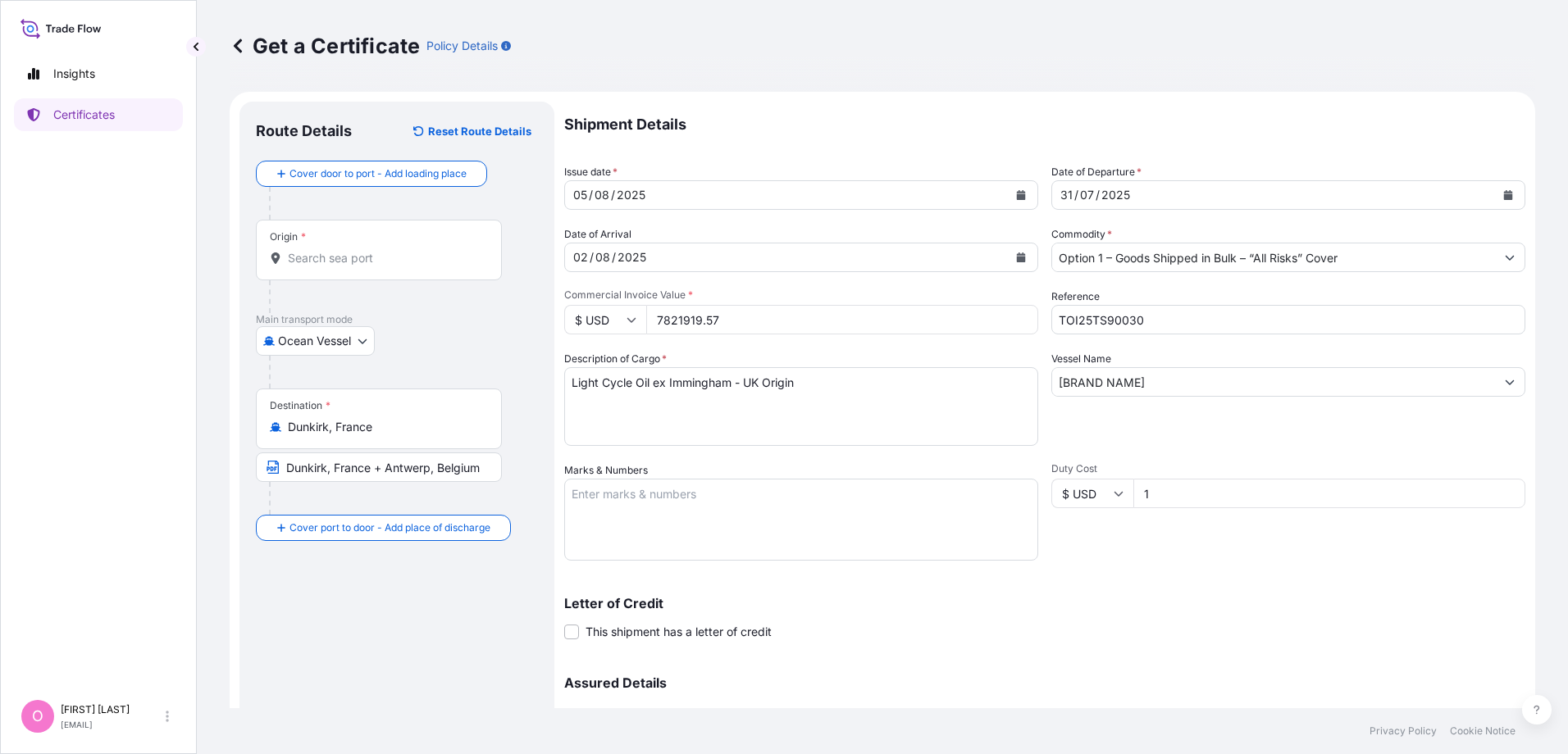click on "$ USD 1" at bounding box center (1288, 493) 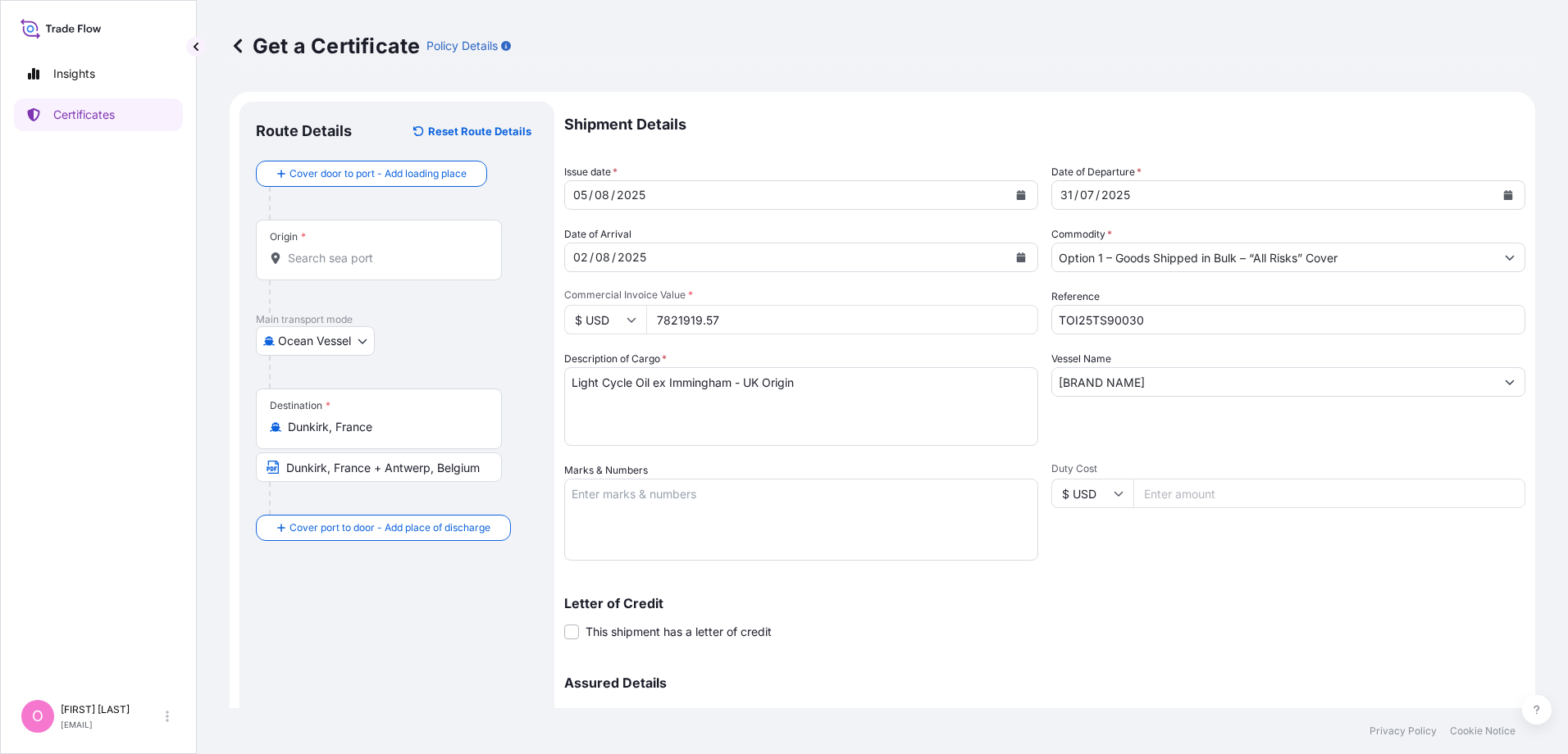 type 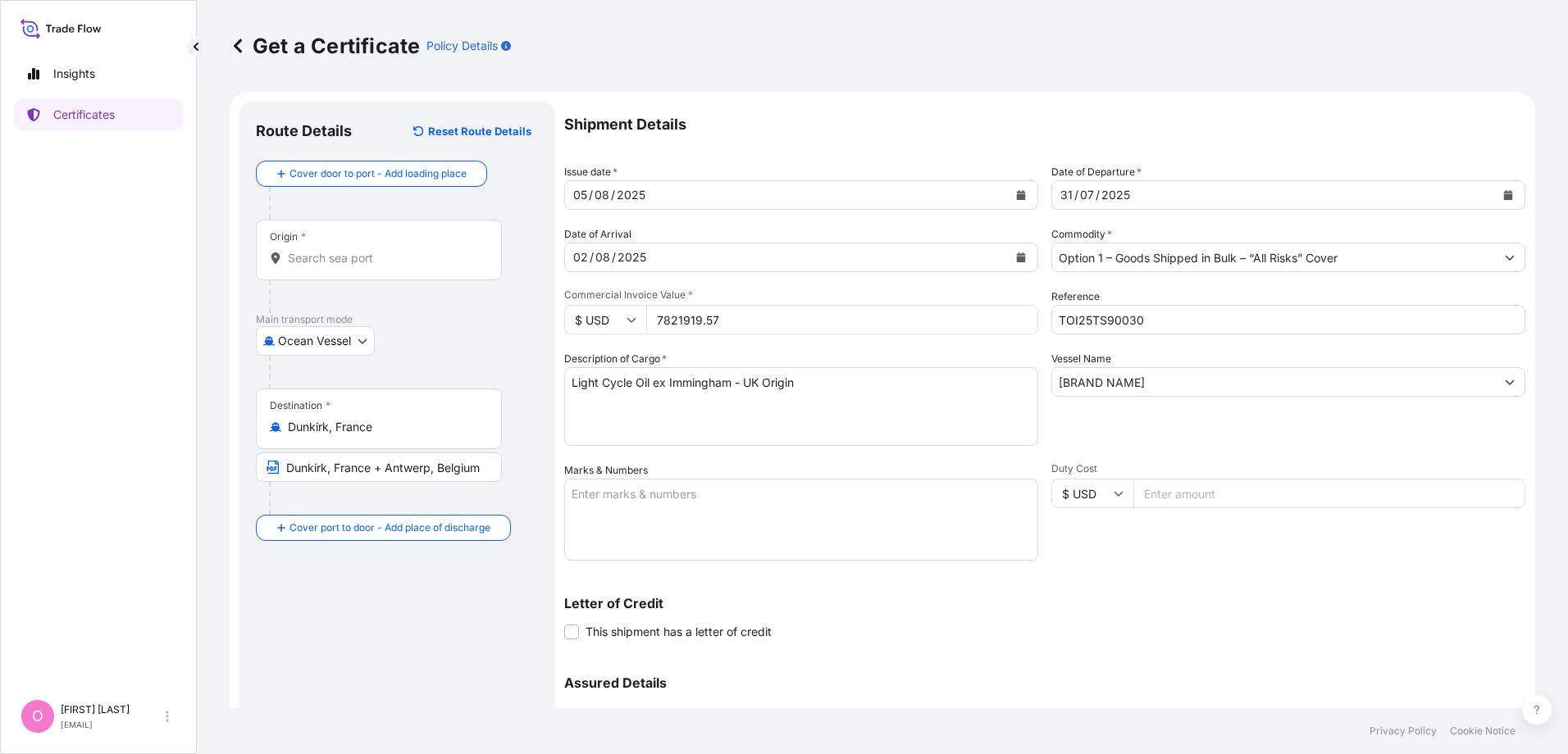 click on "Shipment Details Issue date * [DATE] Date of Departure * [DATE] Date of Arrival [DATE] Commodity * Option 1 – Goods Shipped in Bulk – “All Risks” Cover Packing Category Commercial Invoice Value    * $ USD [PRICE] Reference TOI25TS90030 Description of Cargo * Light Cycle Oil ex Immingham - UK Origin Vessel Name Amur Star Marks & Numbers Duty Cost   $ USD Letter of Credit This shipment has a letter of credit Letter of credit * Letter of credit may not exceed 12000 characters Assured Details Primary Assured * Select a primary assured [COMPANY] [COMPANY] [COMPANY] Named Assured Named Assured Address" at bounding box center (1045, 461) 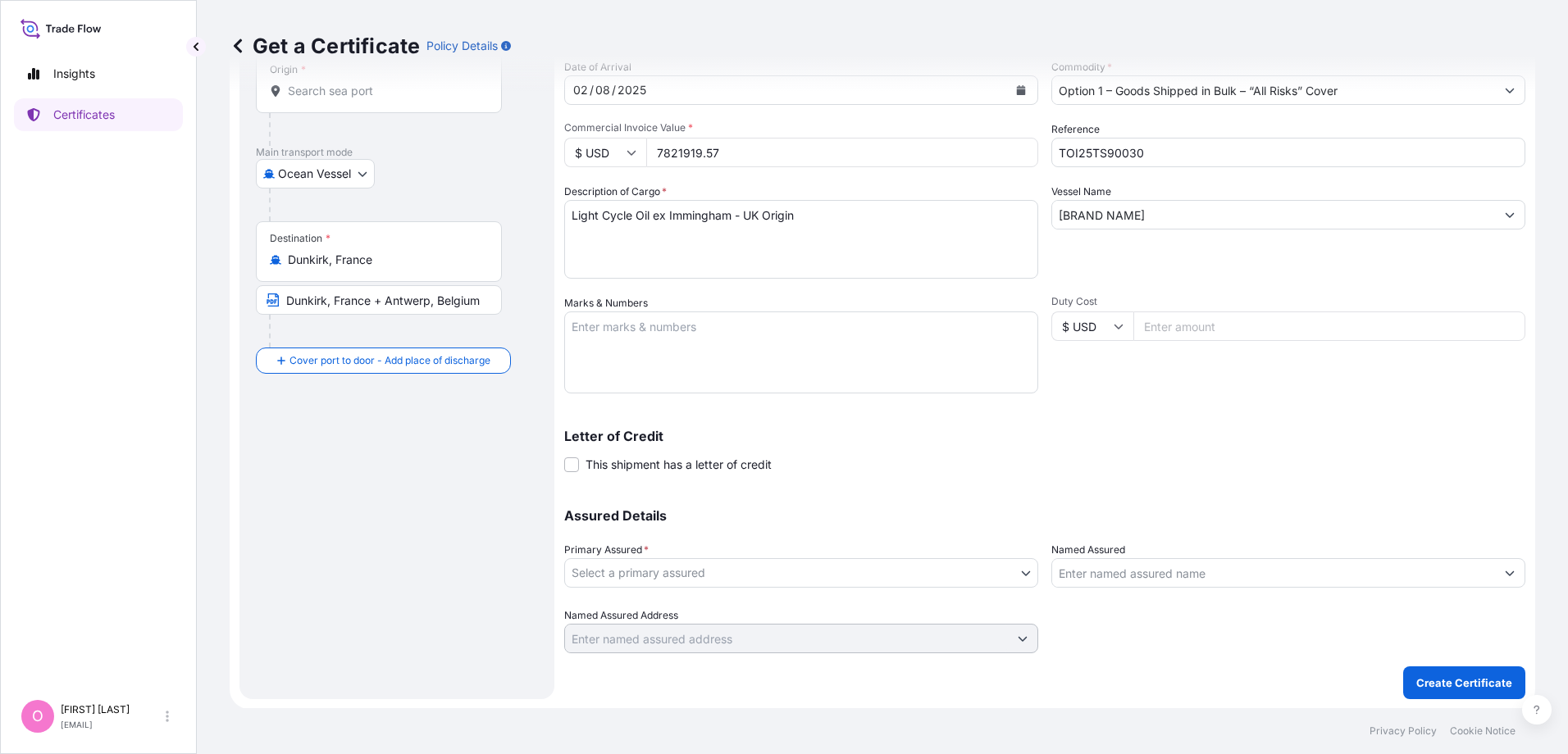 scroll, scrollTop: 168, scrollLeft: 0, axis: vertical 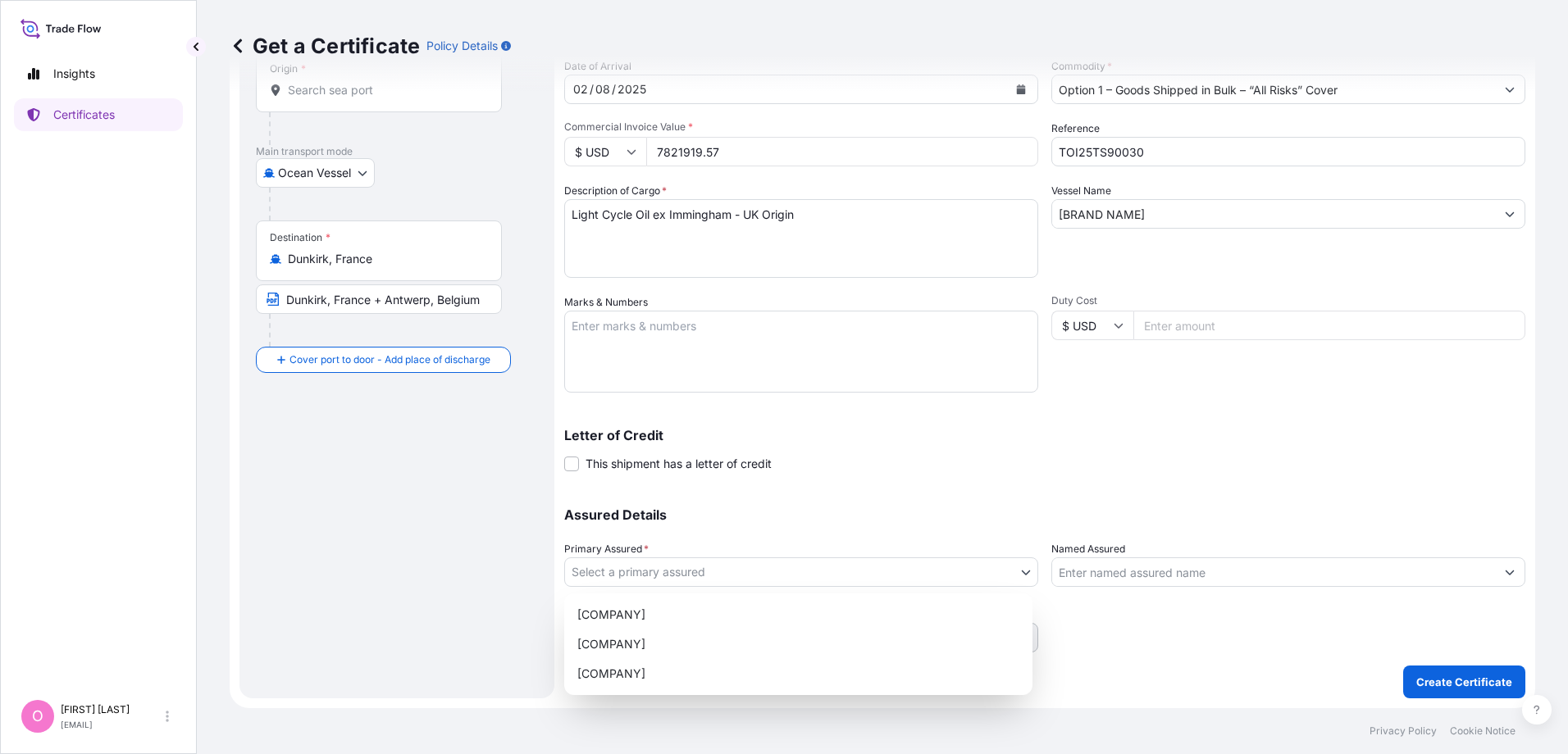 click on "Insights Certificates O [FIRST]   [LAST] [EMAIL] Get a Certificate Policy Details Route Details Reset Route Details   Cover door to port - Add loading place Place of loading Road / Inland Road / Inland Origin * Main transport mode Ocean Vessel Air Barge Road Ocean Vessel Rail Destination * Dunkirk, France Dunkirk, France + Antwerp, Belgium Cover port to door - Add place of discharge Road / Inland Road / Inland Place of Discharge Shipment Details Issue date * [DATE] Date of Departure * [DATE] Date of Arrival [DATE] Commodity * Option 1 – Goods Shipped in Bulk – “All Risks” Cover Packing Category Commercial Invoice Value    * $ USD [PRICE] Reference TOI25TS90030 Description of Cargo * Light Cycle Oil ex Immingham - UK Origin Vessel Name Amur Star Marks & Numbers Duty Cost   $ USD Letter of Credit This shipment has a letter of credit Letter of credit * Letter of credit may not exceed 12000 characters Assured Details Primary Assured * Named Assured 0" at bounding box center [784, 377] 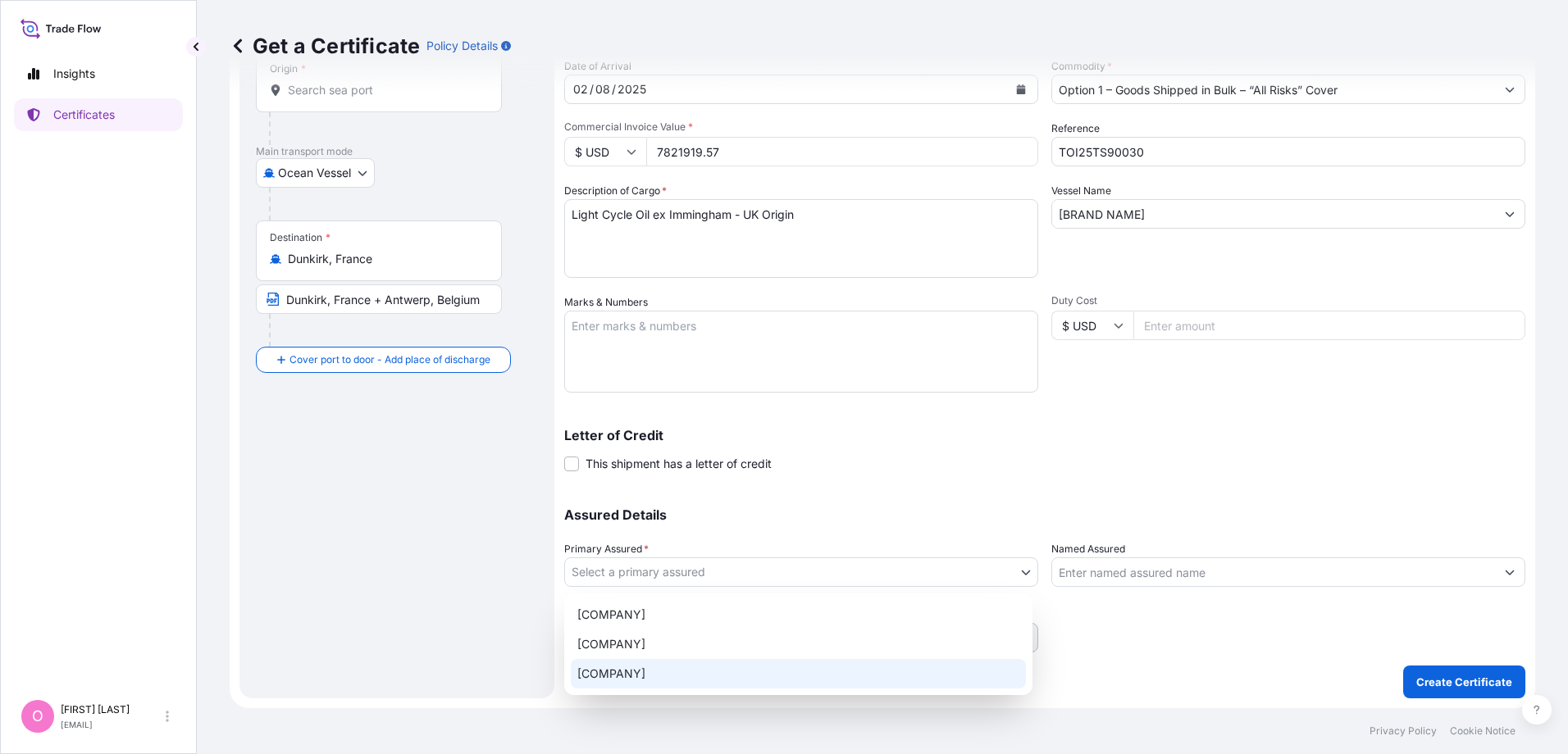 click on "[COMPANY]" at bounding box center [798, 674] 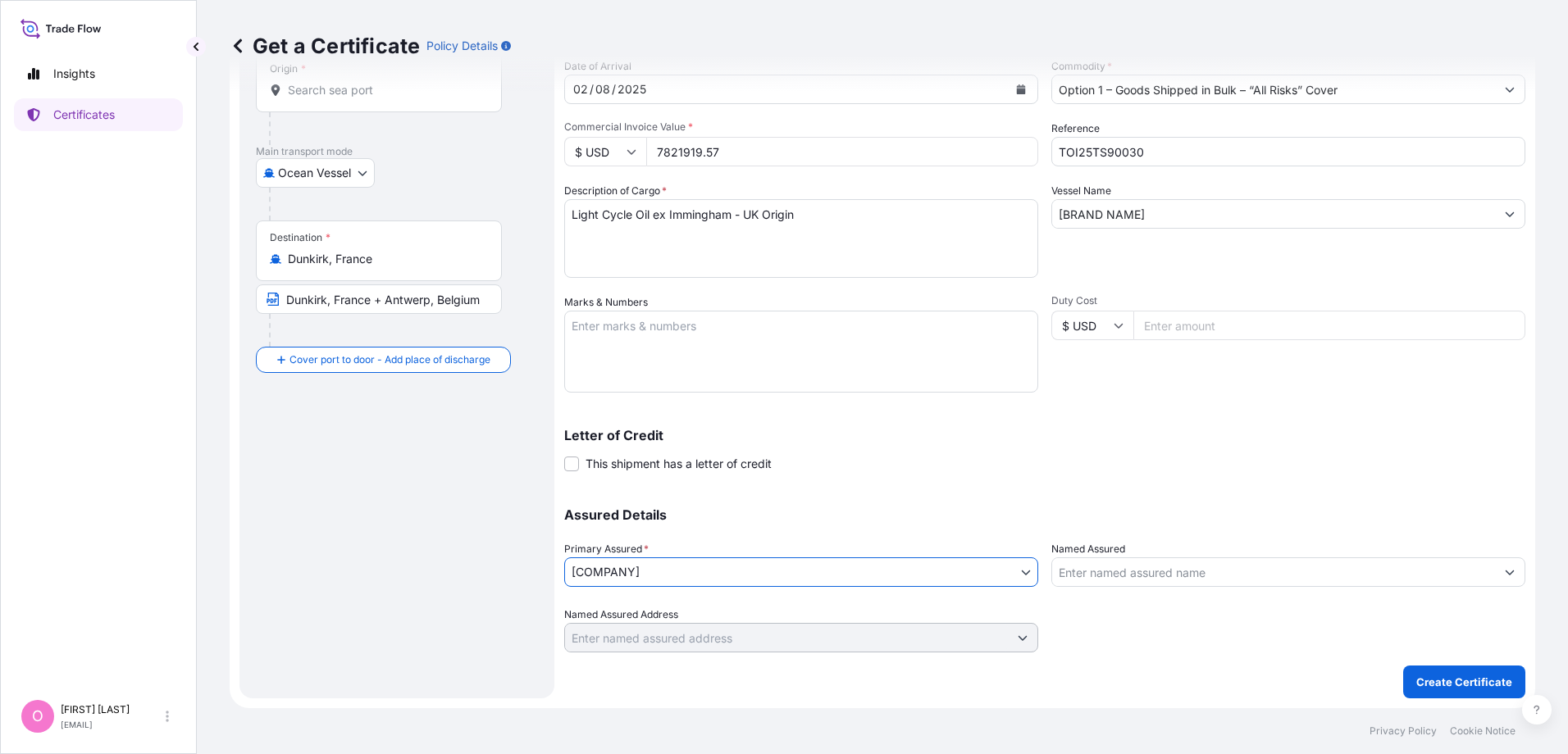 click on "Named Assured" at bounding box center (1274, 572) 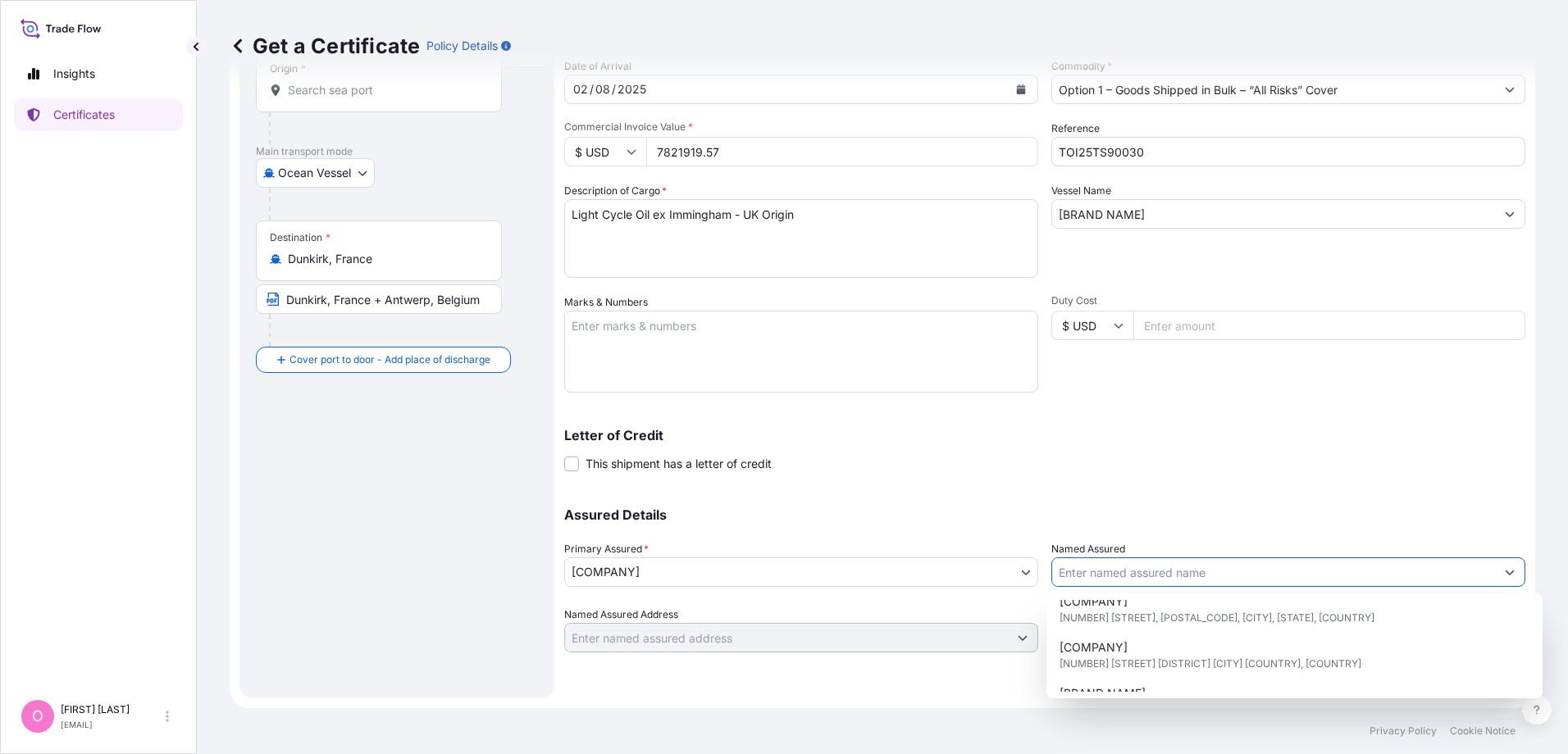 scroll, scrollTop: 164, scrollLeft: 0, axis: vertical 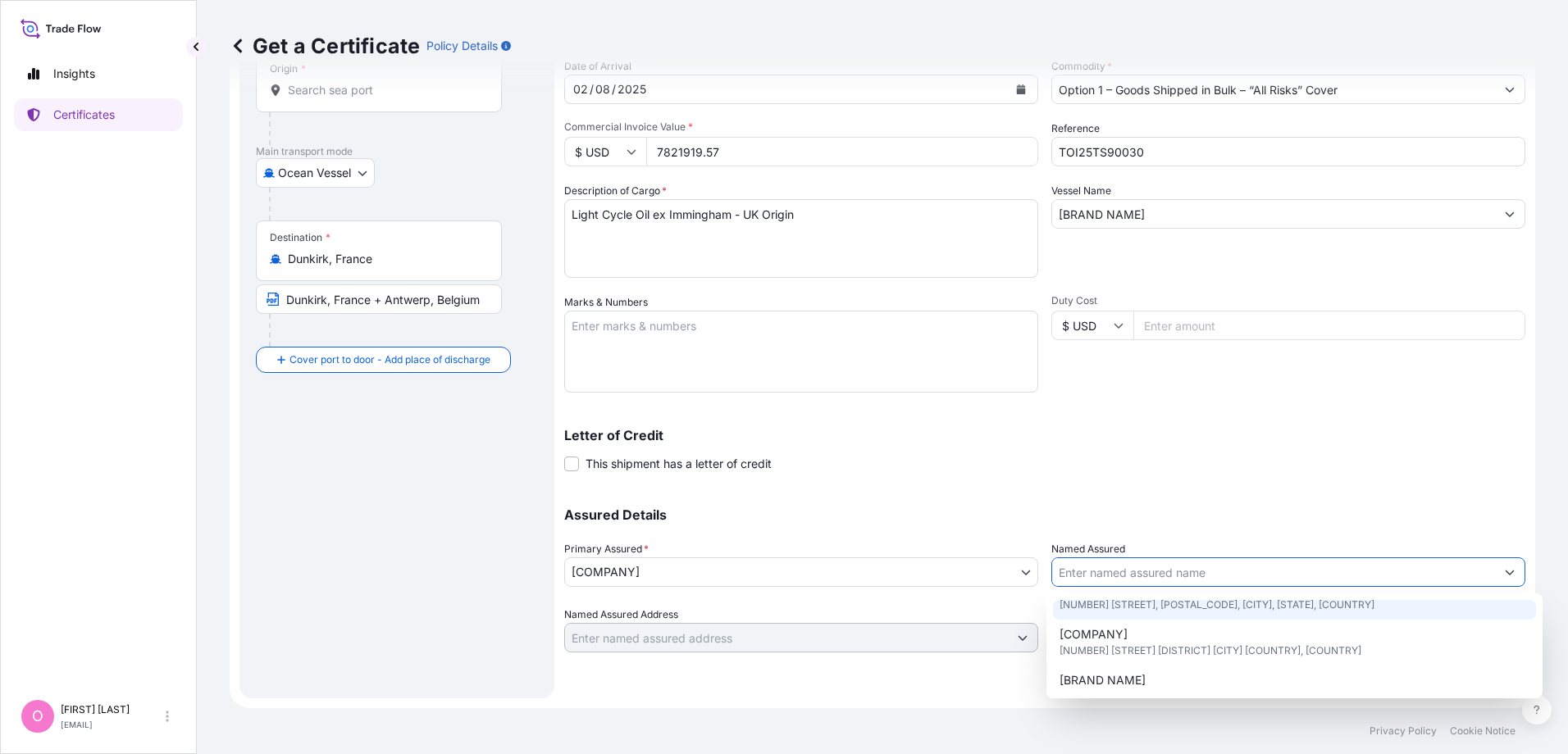 click on "Assured Details Primary Assured * [COMPANY] [COMPANY] [COMPANY] Named Assured Named Assured Address" at bounding box center (1045, 570) 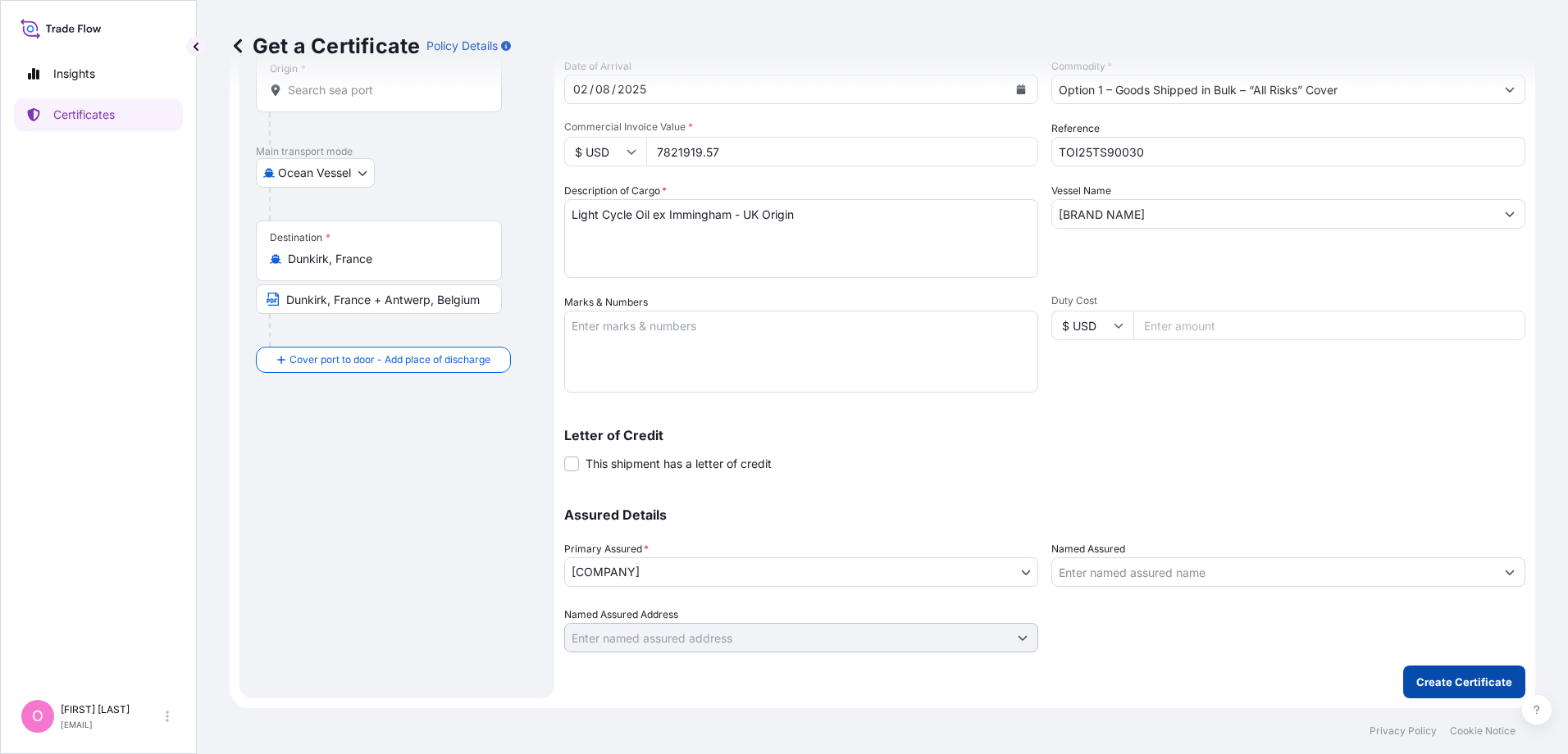 click on "Create Certificate" at bounding box center [1464, 682] 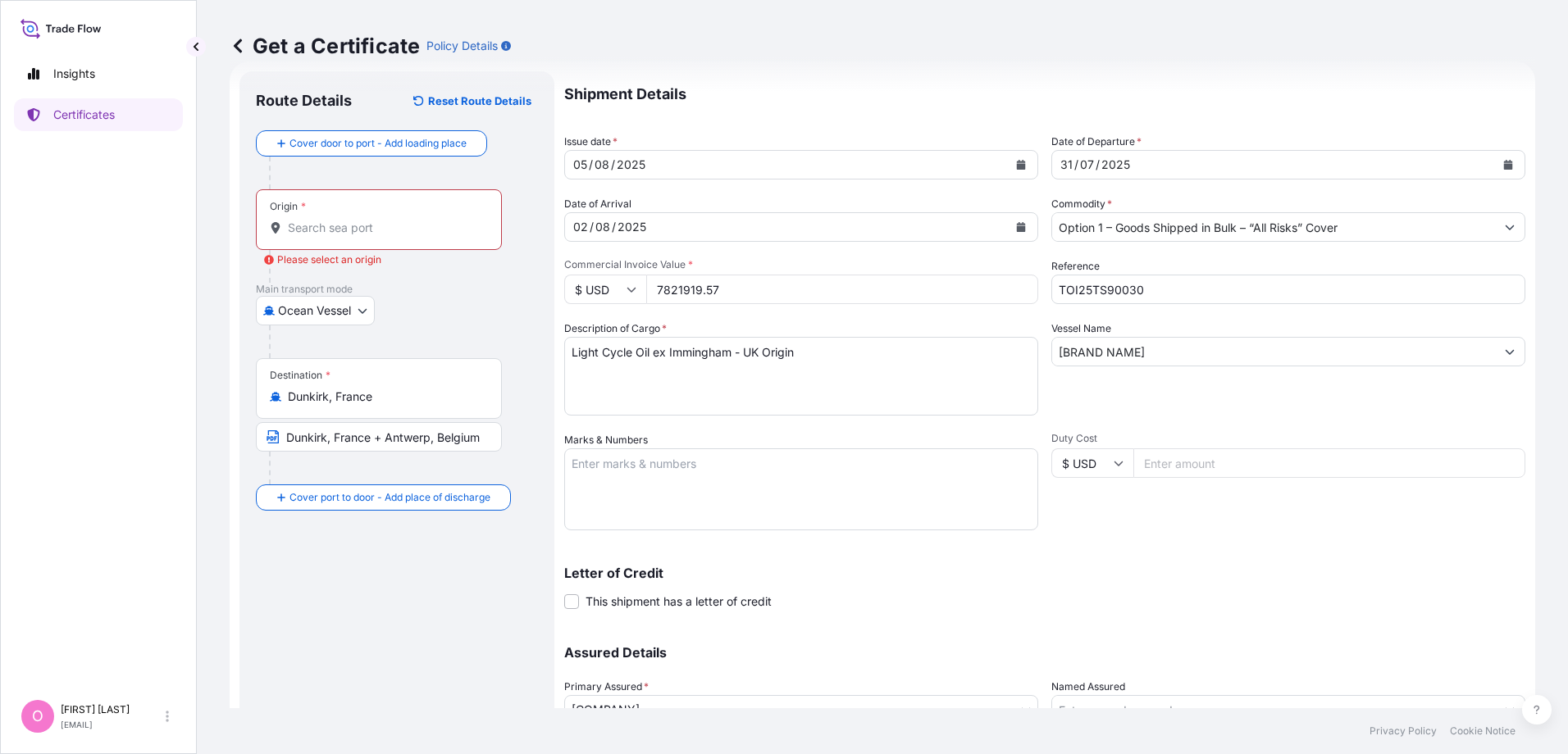 scroll, scrollTop: 0, scrollLeft: 0, axis: both 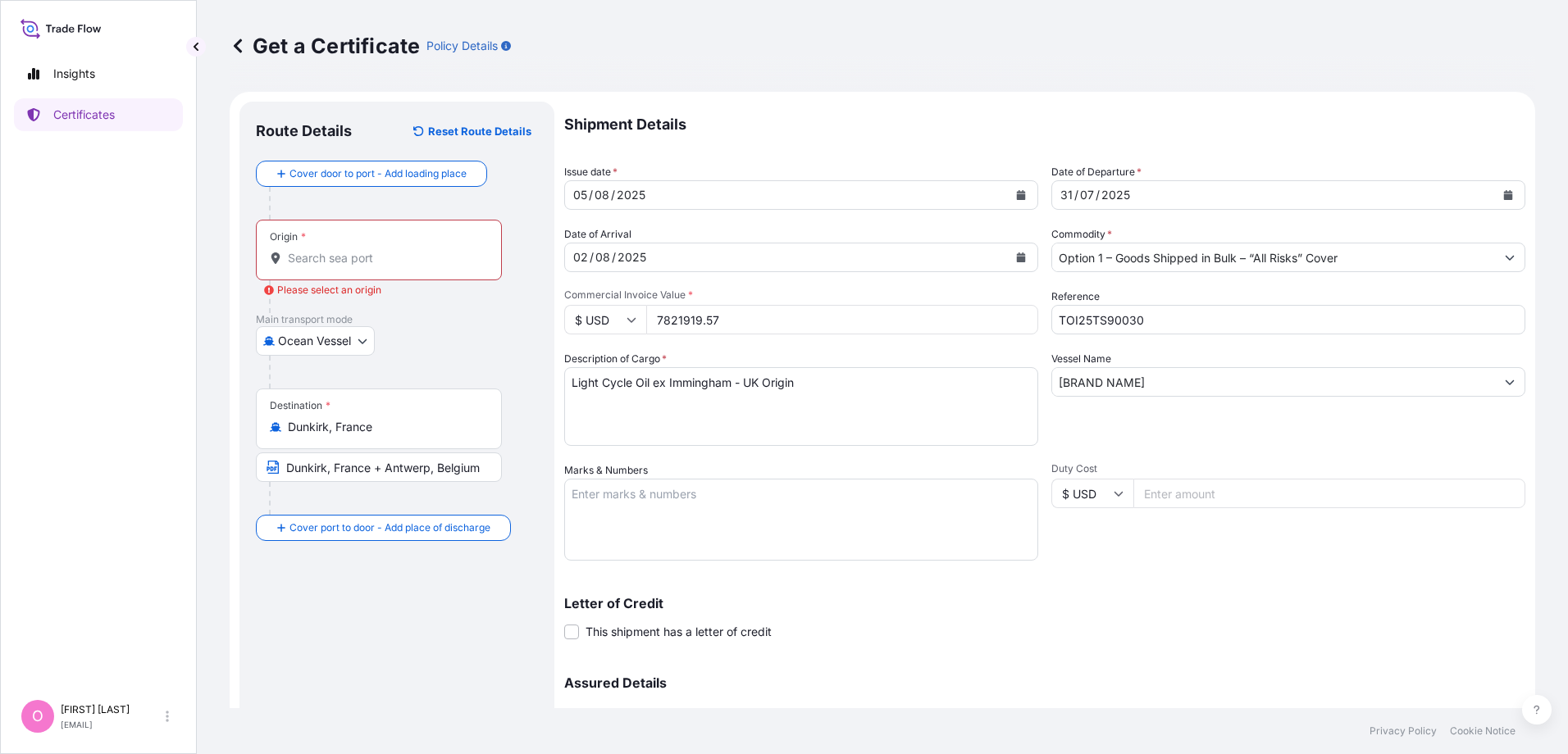 click on "Origin * Please select an origin" at bounding box center [385, 258] 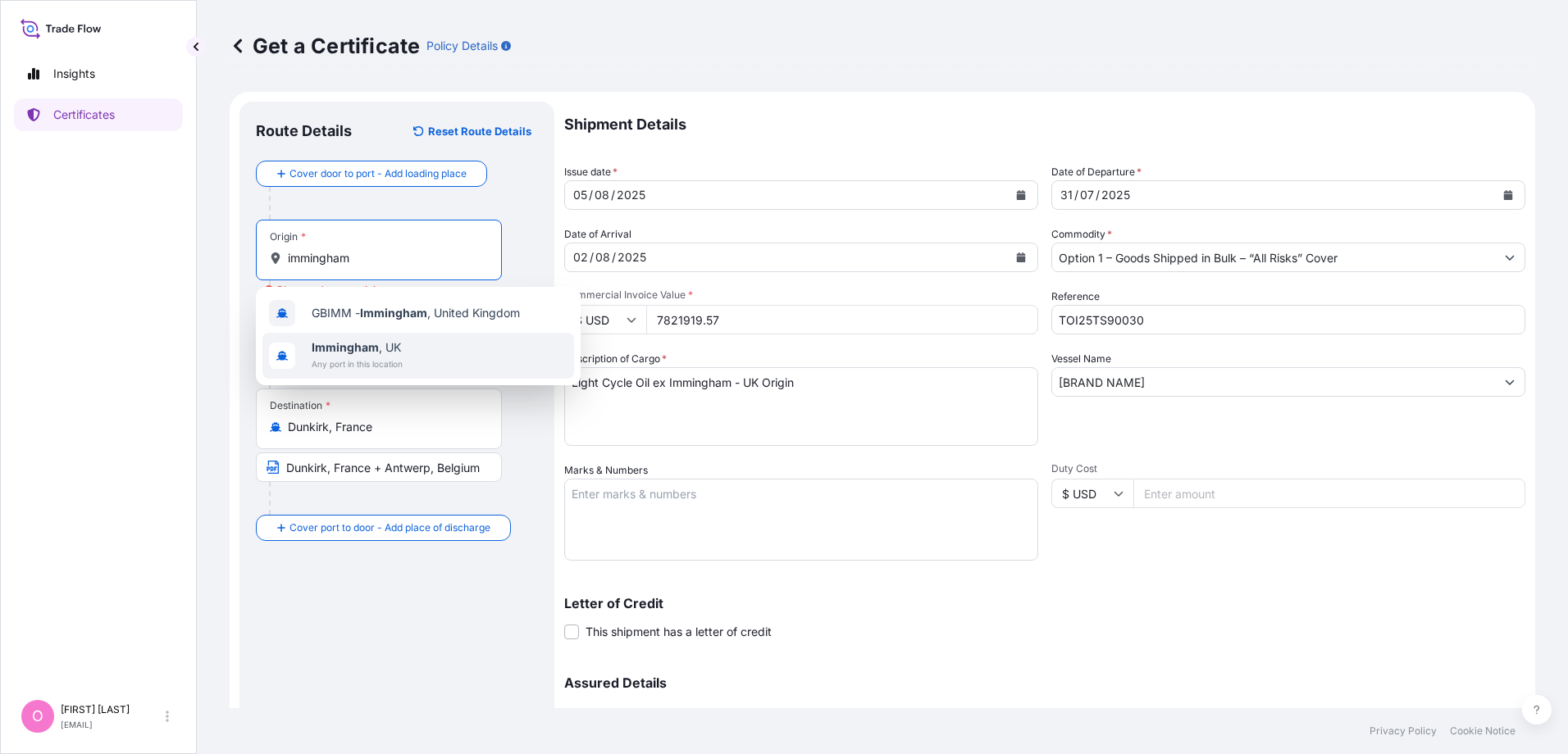 click on "Immingham" at bounding box center (345, 347) 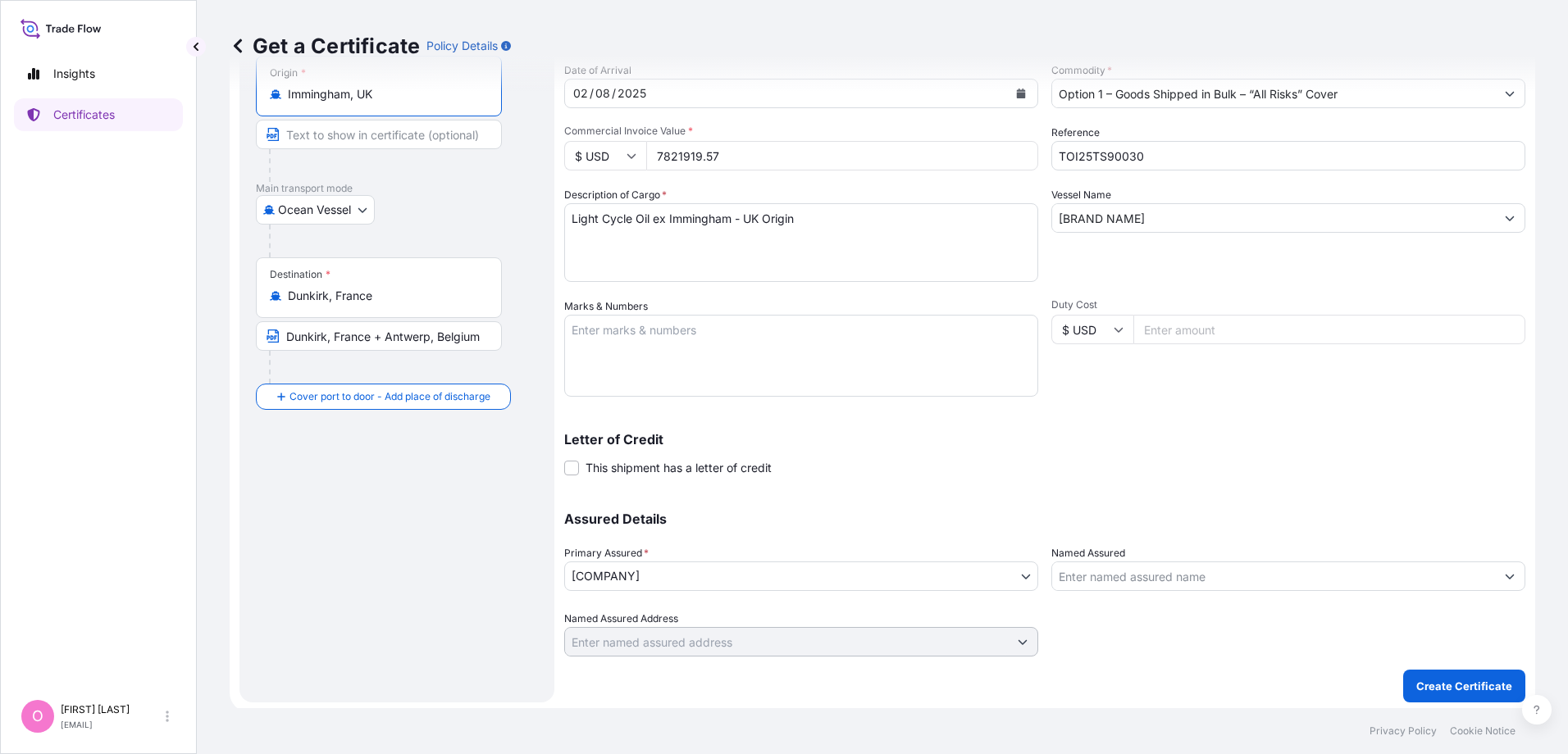 scroll, scrollTop: 168, scrollLeft: 0, axis: vertical 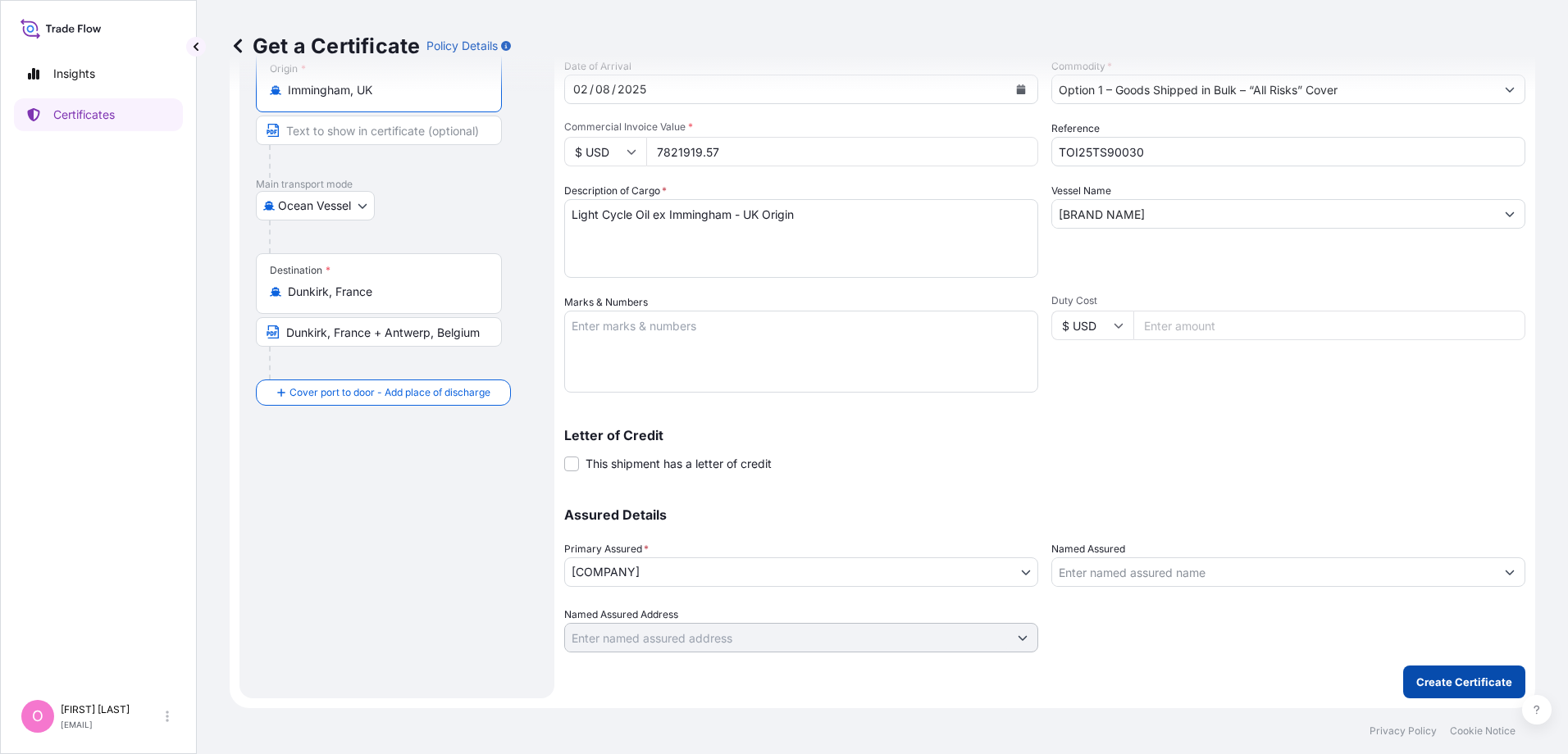 type on "Immingham, UK" 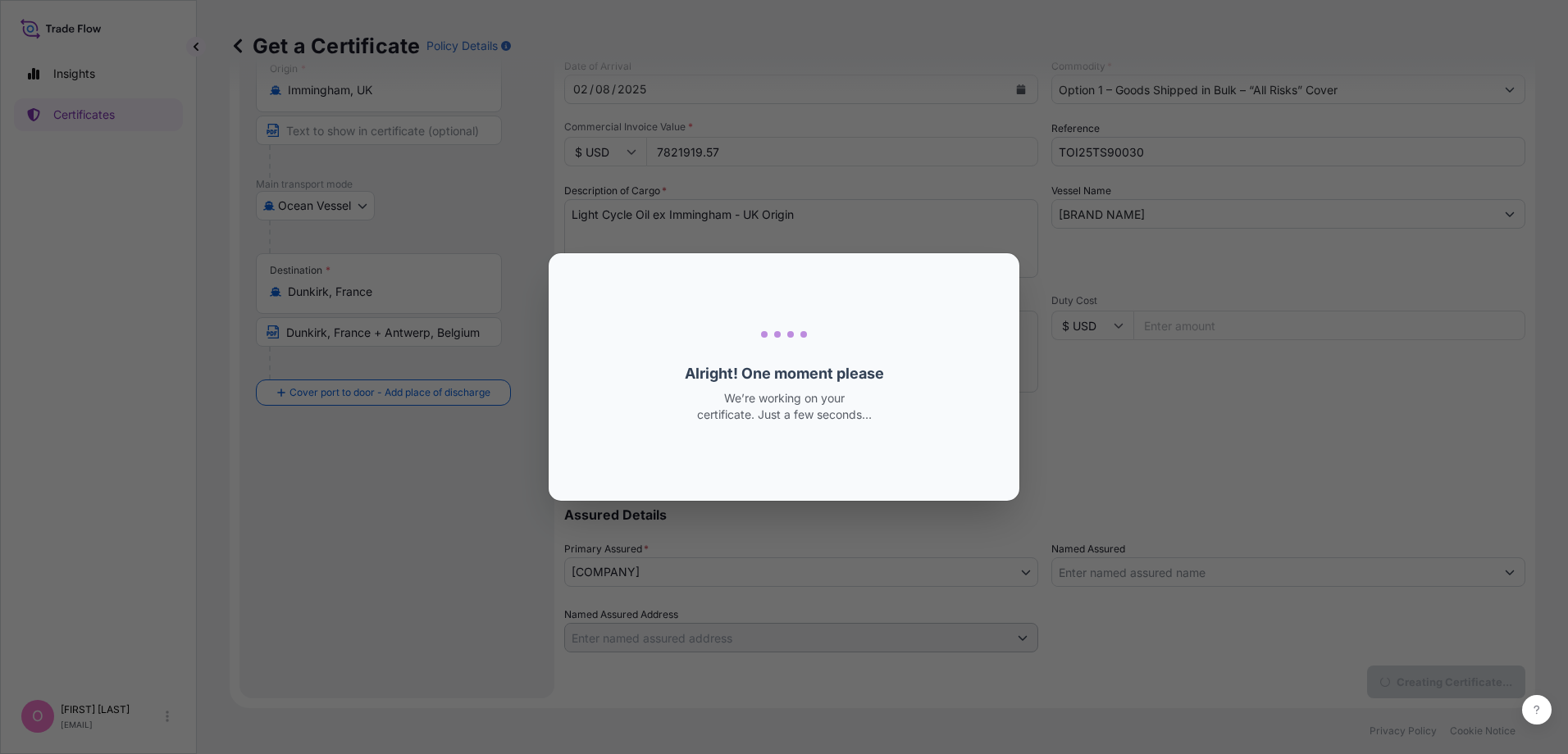 scroll, scrollTop: 0, scrollLeft: 0, axis: both 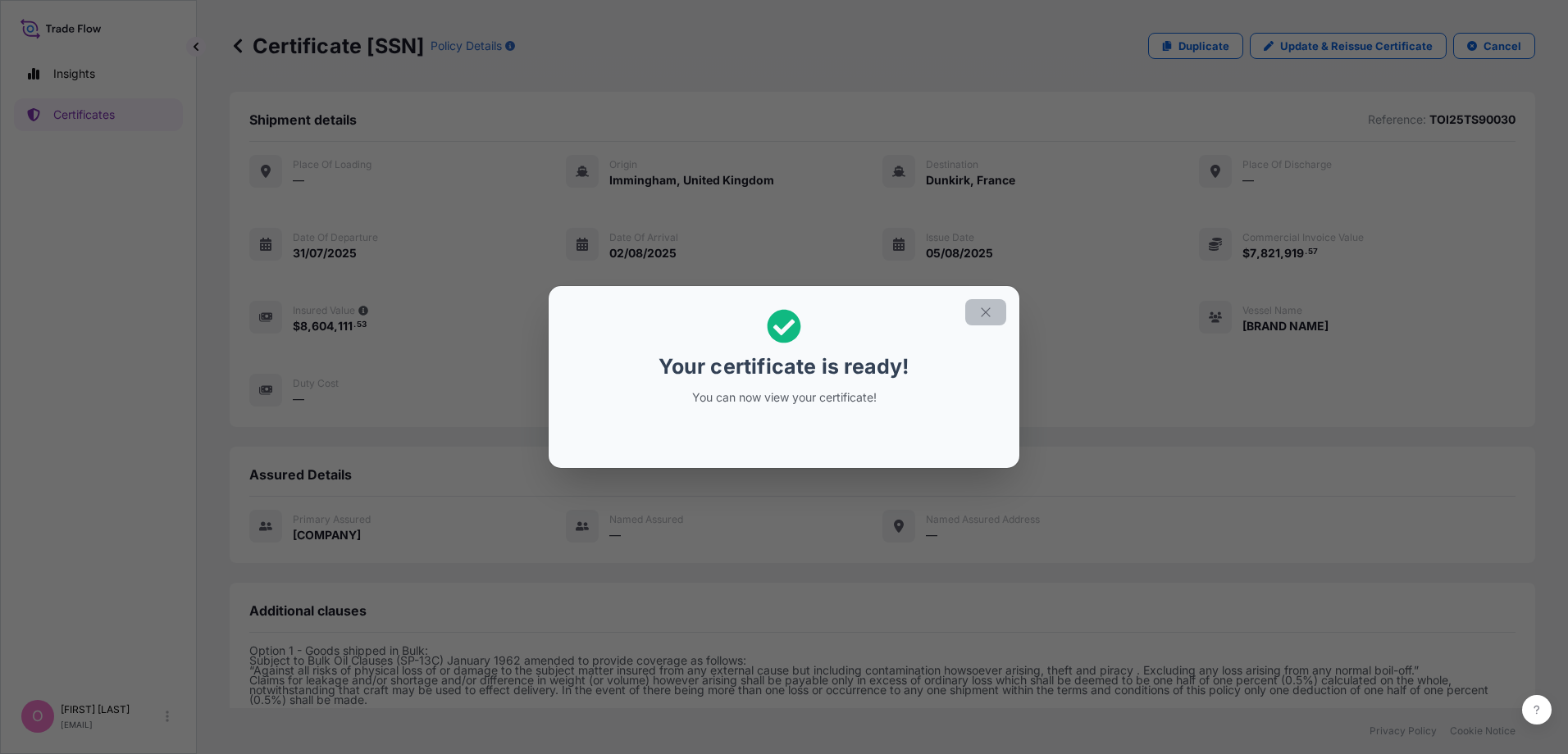 click 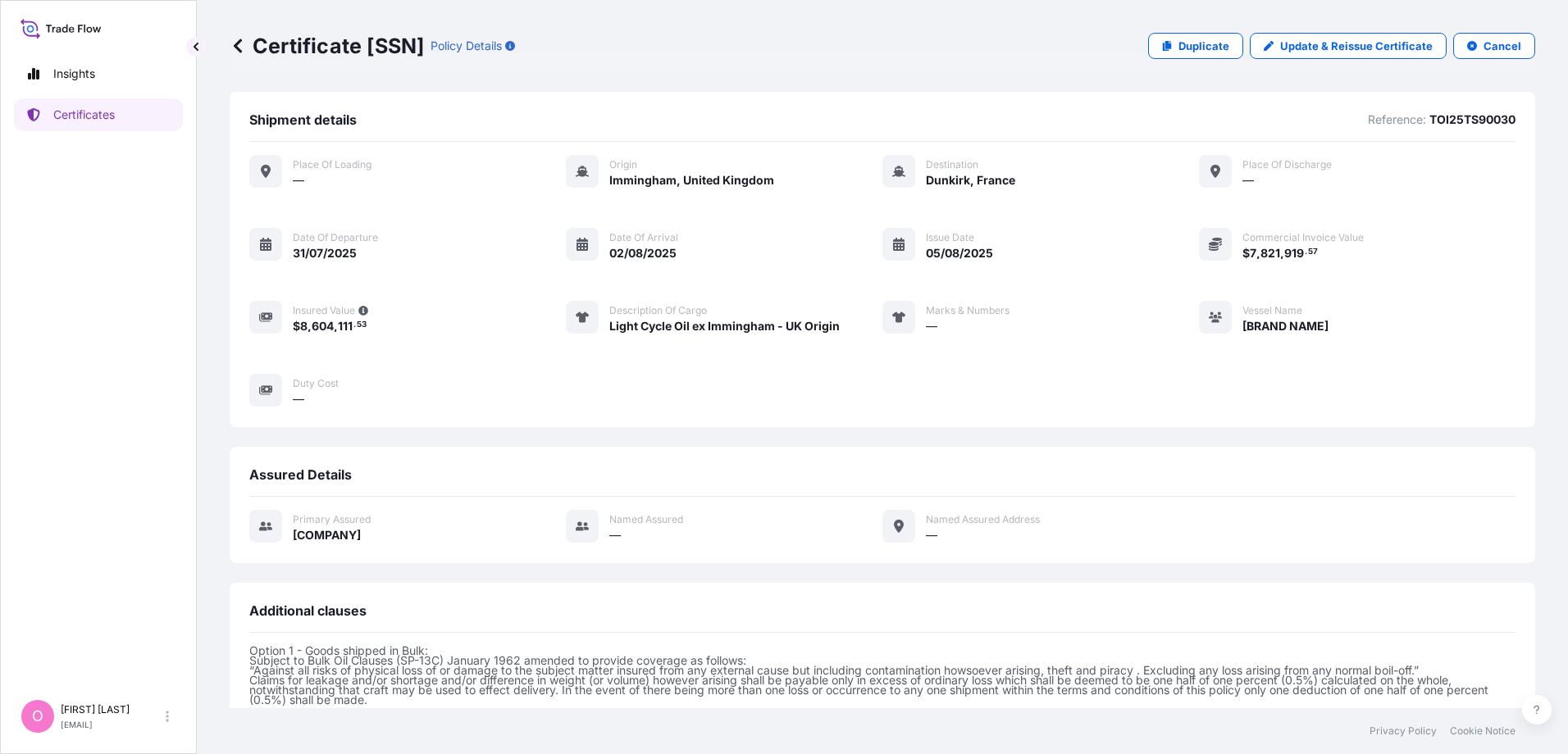 scroll, scrollTop: 219, scrollLeft: 0, axis: vertical 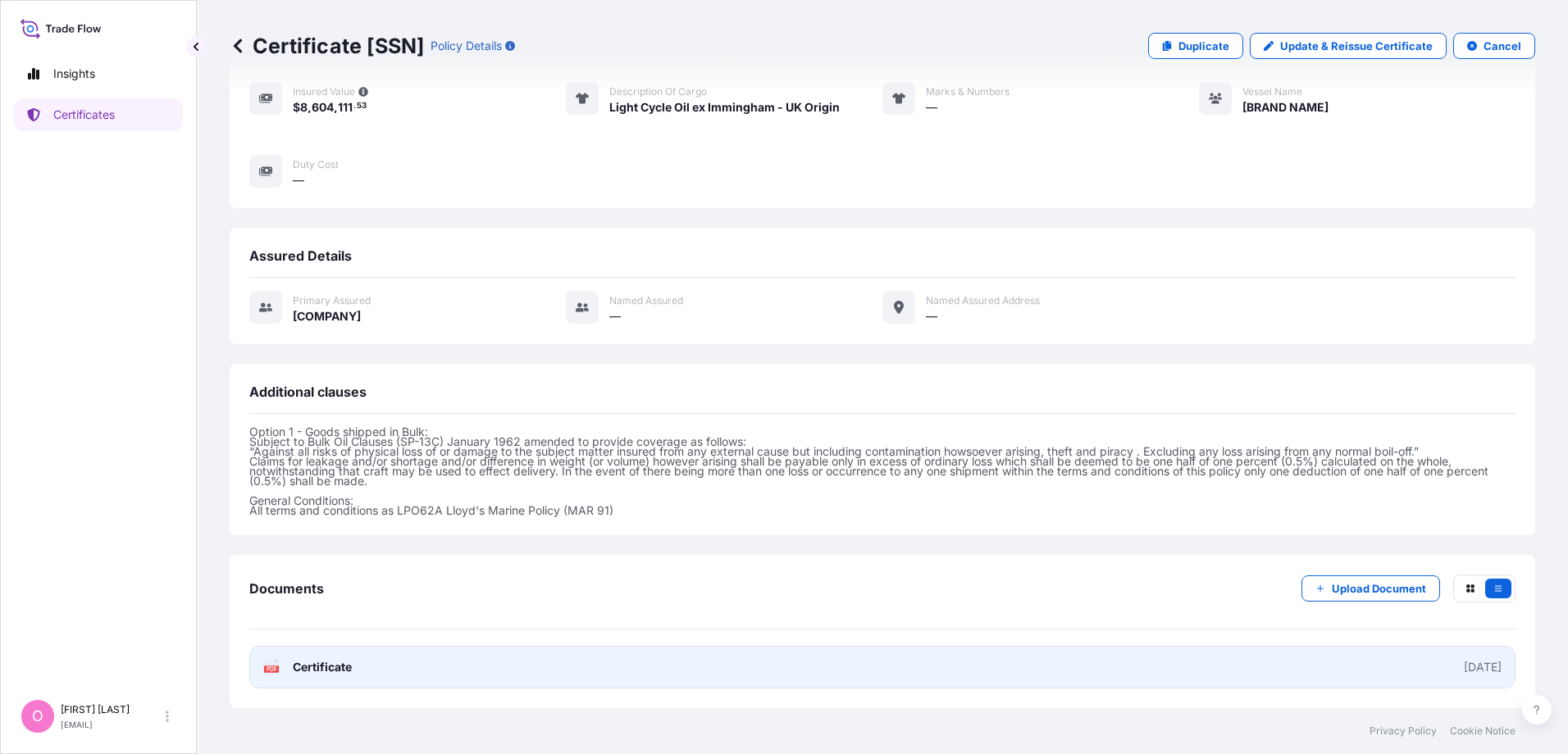 click on "Certificate" at bounding box center (322, 667) 